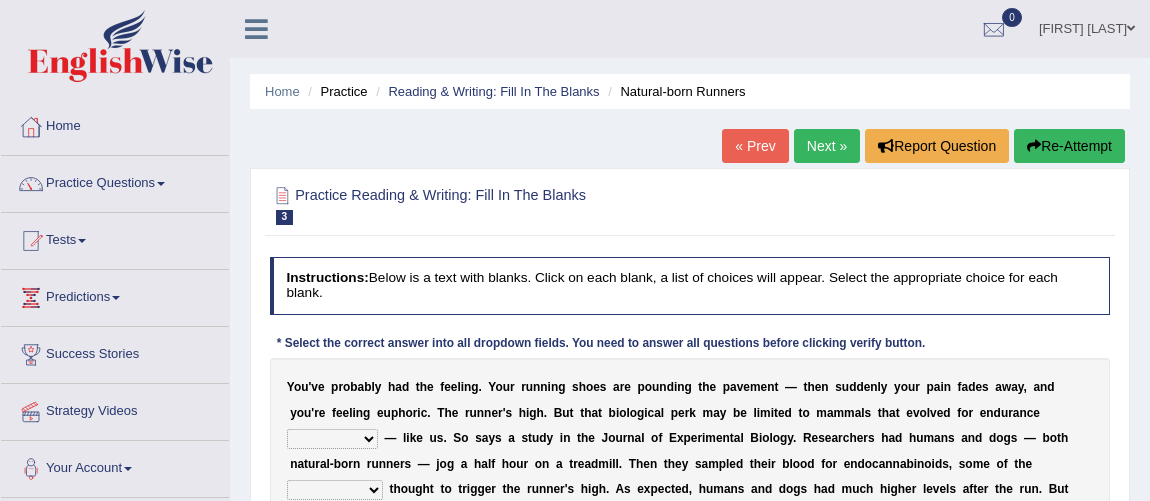 scroll, scrollTop: 303, scrollLeft: 0, axis: vertical 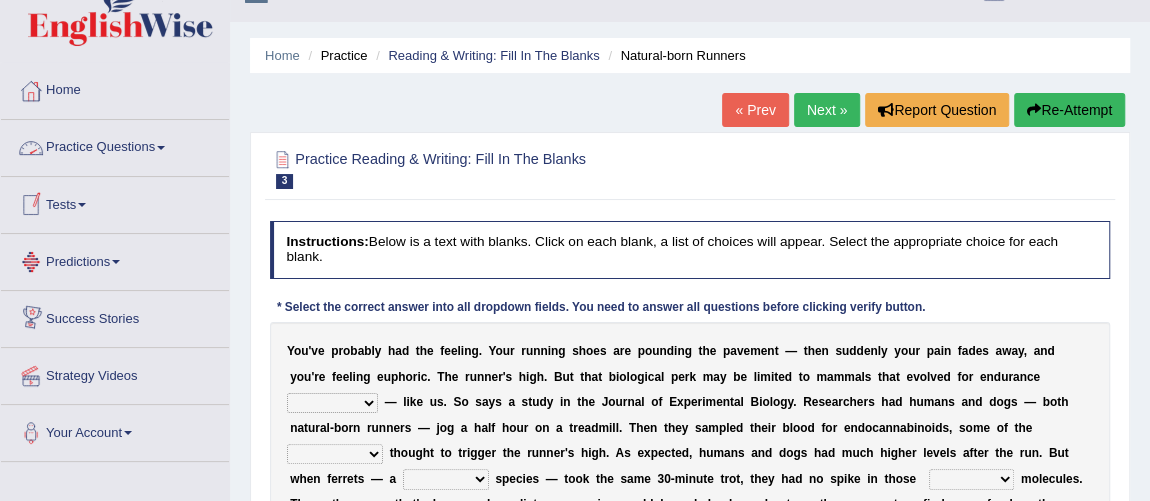 click on "Tests" at bounding box center [115, 202] 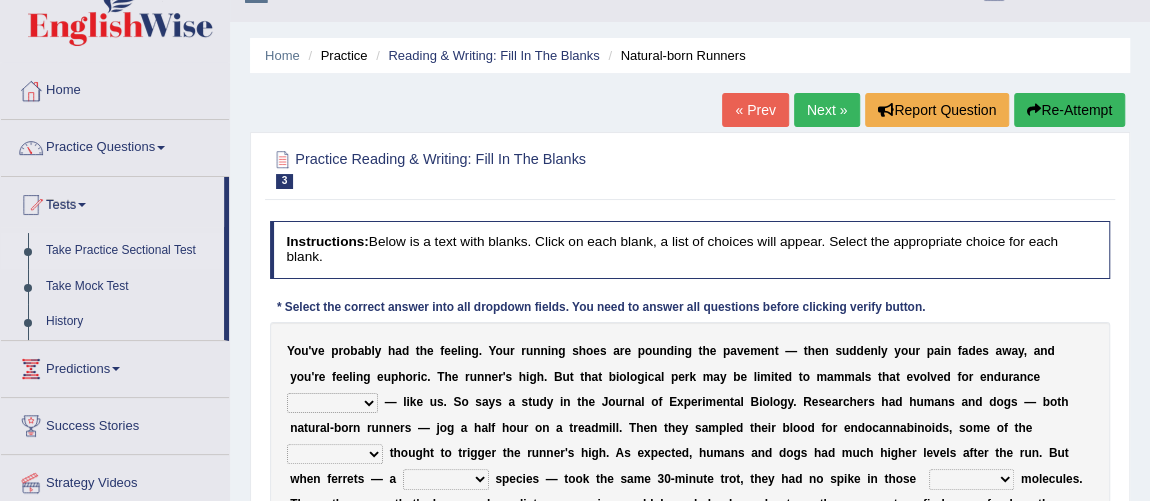 click on "Take Practice Sectional Test" at bounding box center (130, 251) 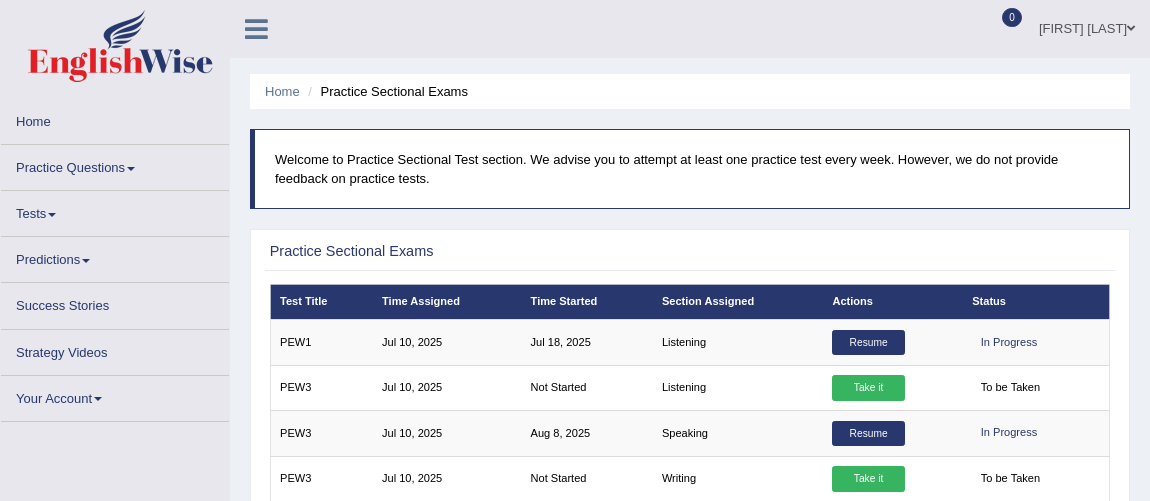 scroll, scrollTop: 0, scrollLeft: 0, axis: both 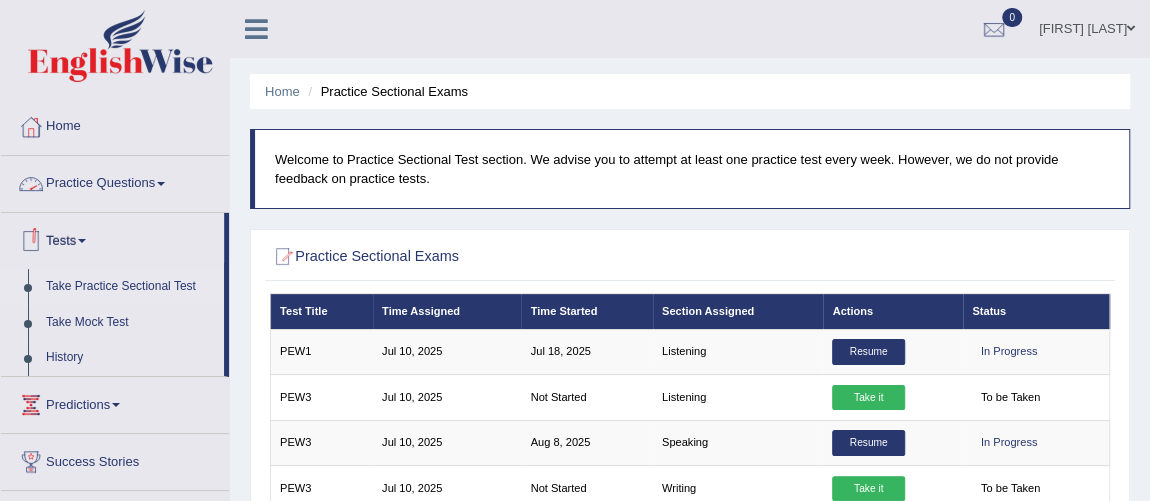 click on "Practice Questions" at bounding box center [115, 181] 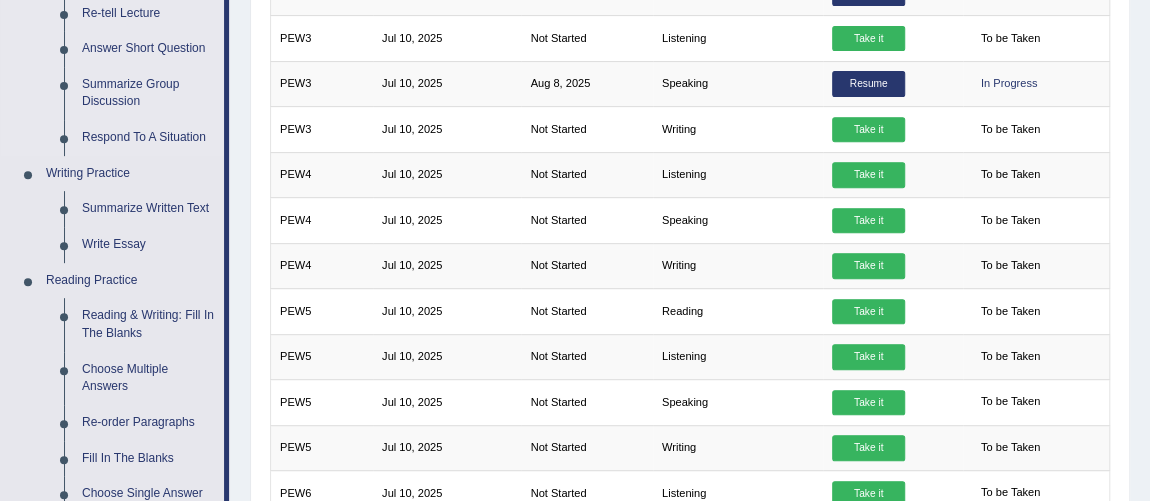 scroll, scrollTop: 436, scrollLeft: 0, axis: vertical 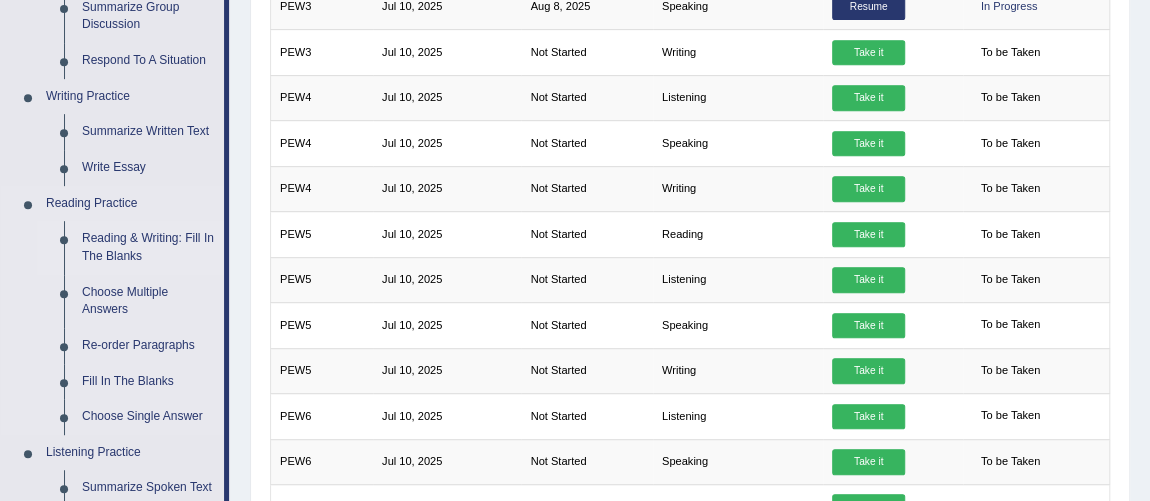 click on "Reading & Writing: Fill In The Blanks" at bounding box center [148, 247] 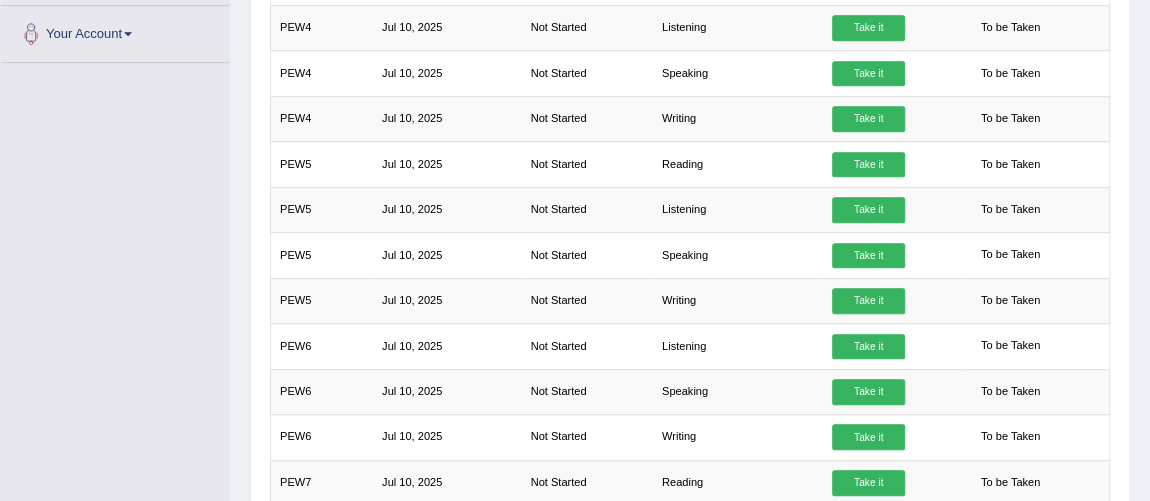 scroll, scrollTop: 568, scrollLeft: 0, axis: vertical 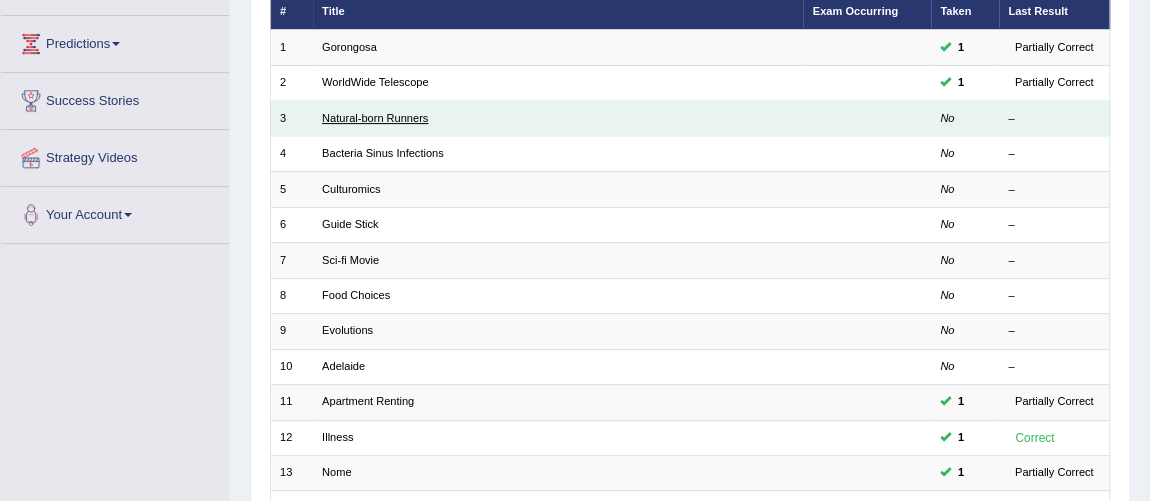 click on "Natural-born Runners" at bounding box center (375, 118) 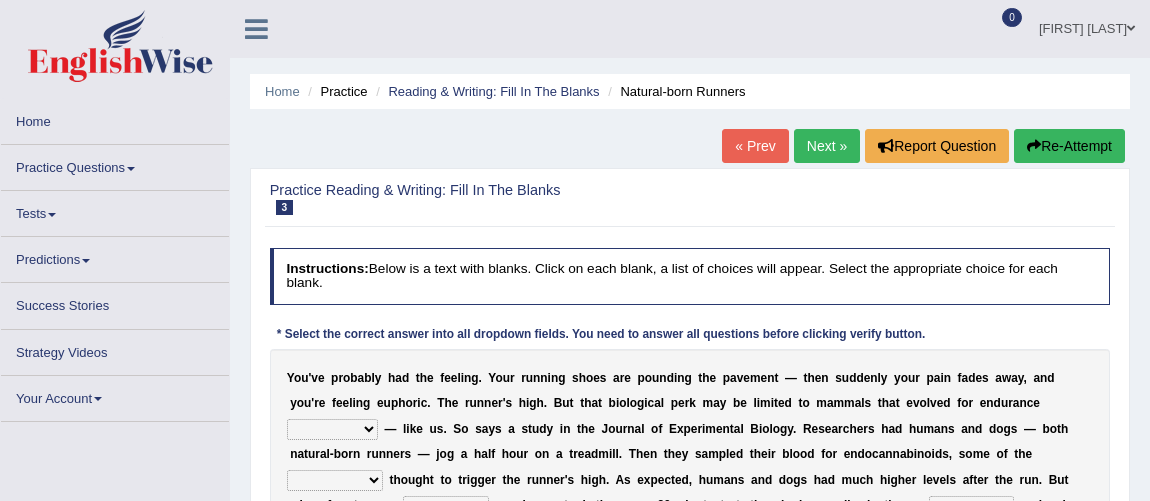scroll, scrollTop: 0, scrollLeft: 0, axis: both 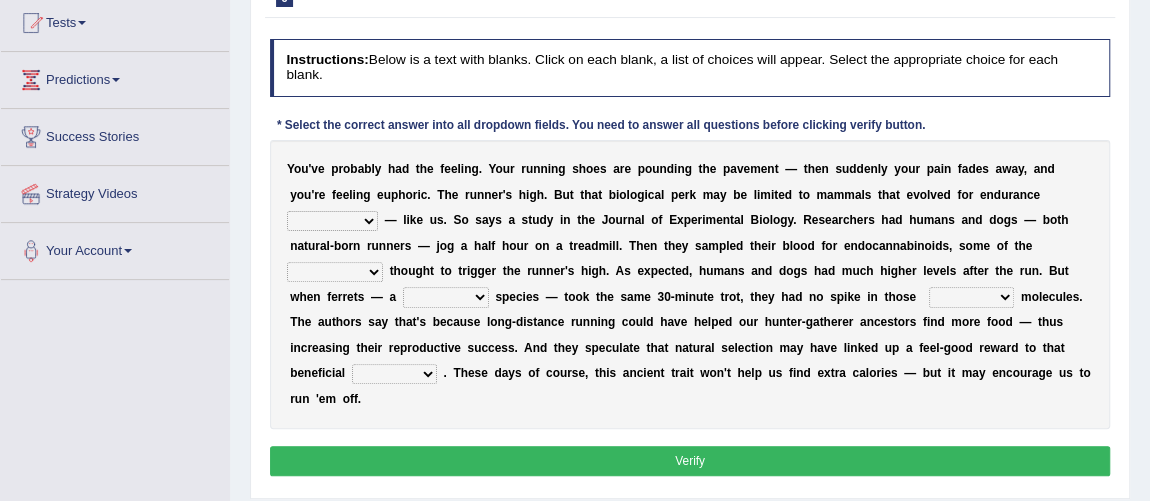 click on "dykes personalize classifies exercise" at bounding box center (332, 221) 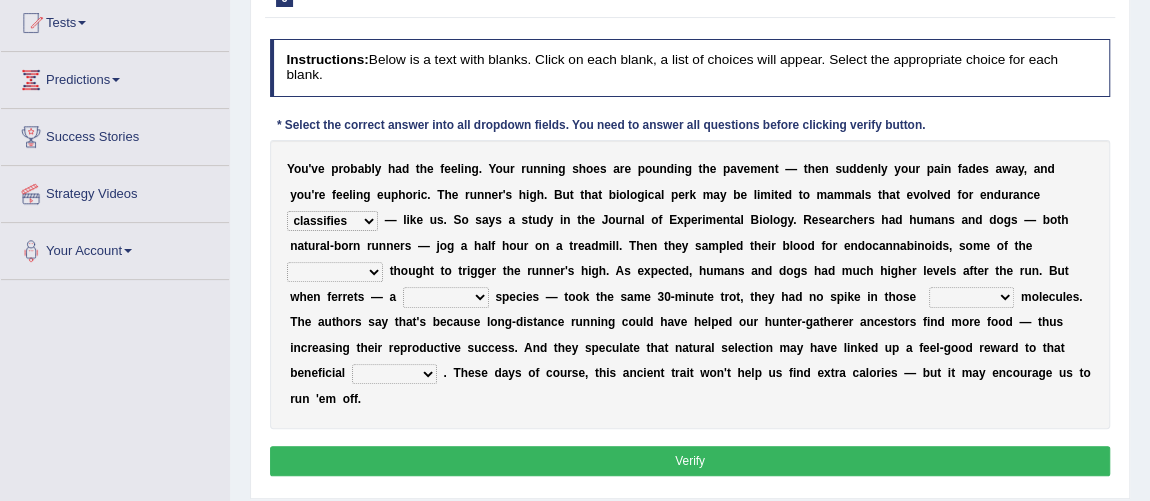 click on "dykes personalize classifies exercise" at bounding box center [332, 221] 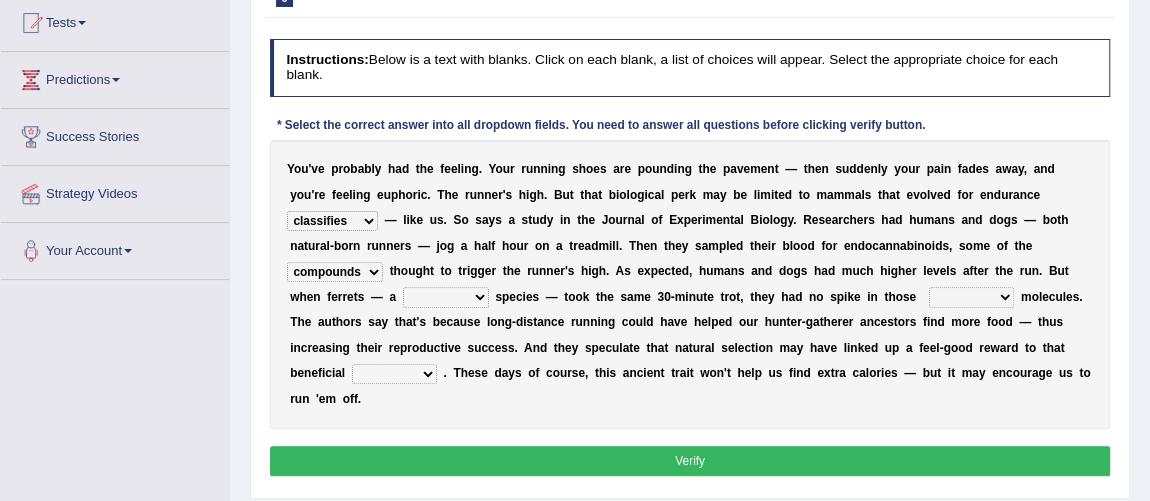 click on "excellency merely faerie sedentary" at bounding box center (446, 297) 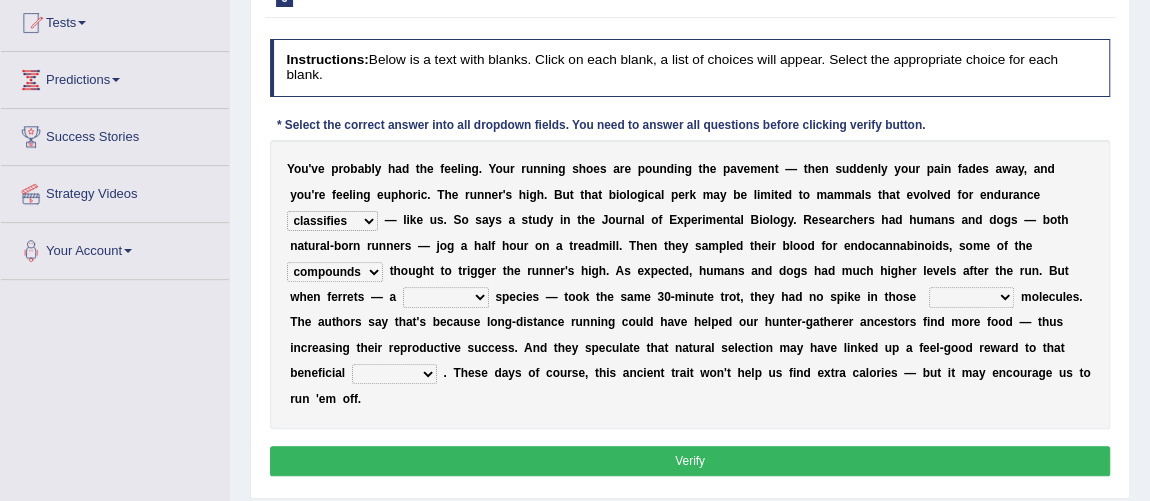select on "sedentary" 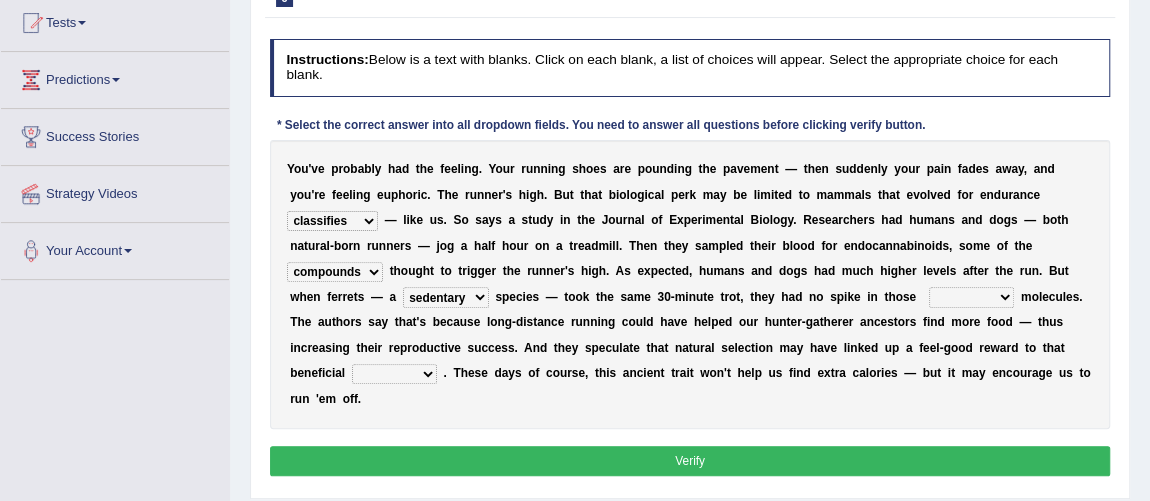 click on "groaned feel-good inchoate loaned" at bounding box center [971, 297] 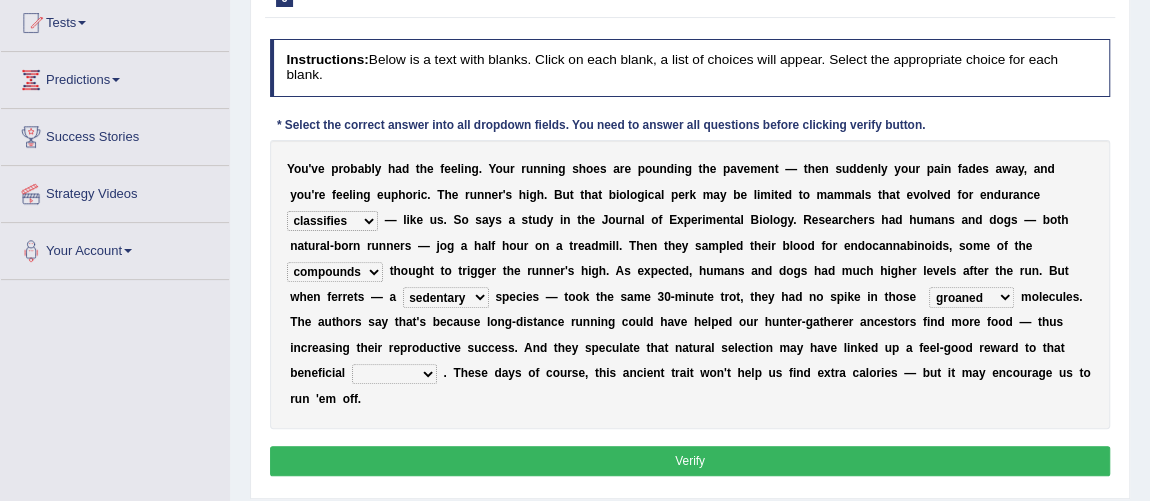 click on "groaned feel-good inchoate loaned" at bounding box center (971, 297) 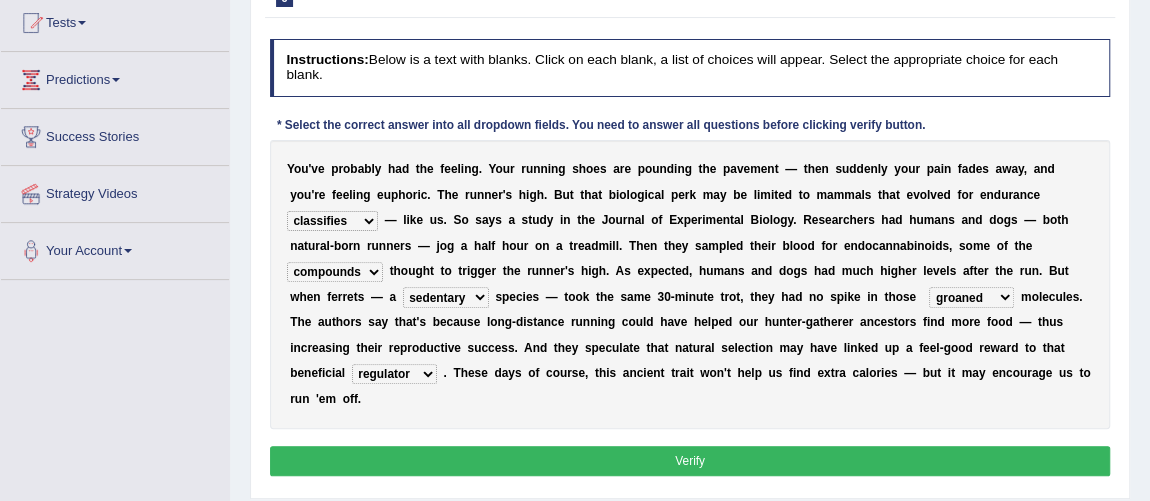 click on "wager exchanger behavior regulator" at bounding box center (394, 374) 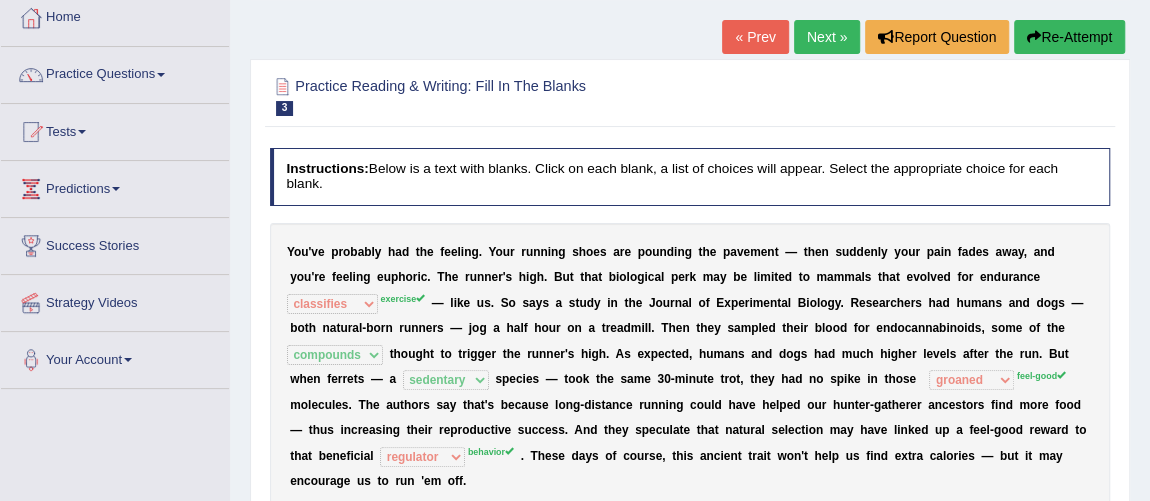 scroll, scrollTop: 72, scrollLeft: 0, axis: vertical 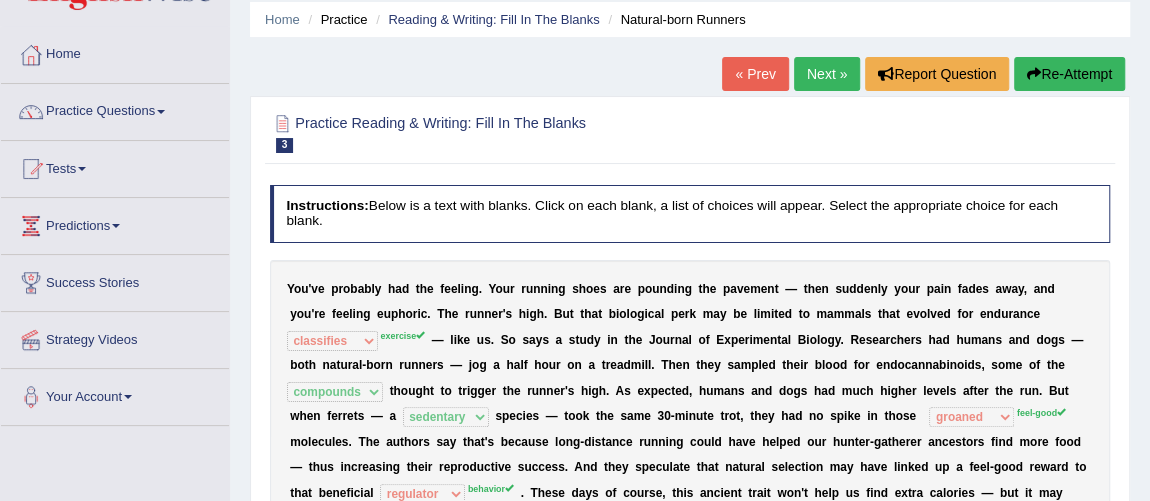 click on "Next »" at bounding box center (827, 74) 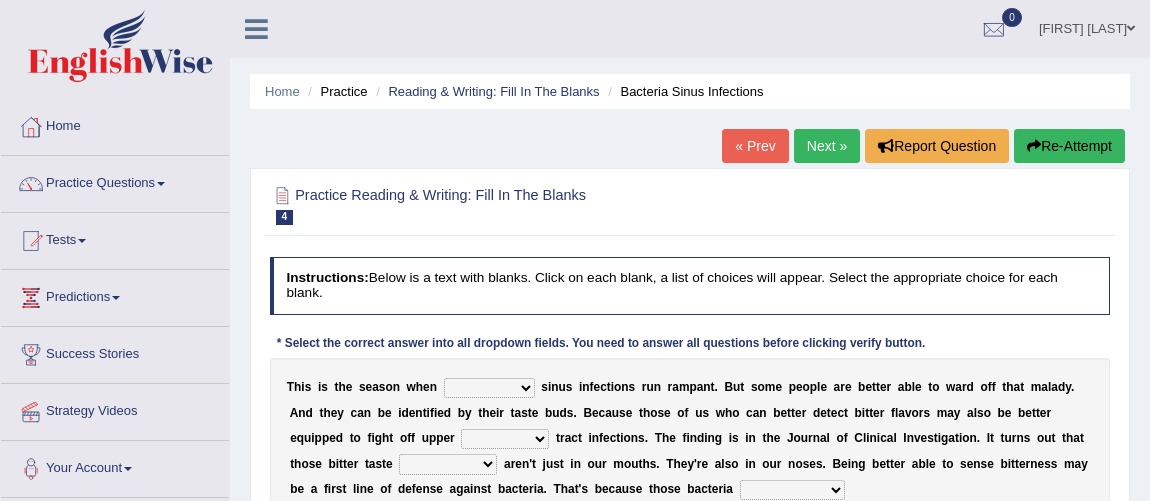 scroll, scrollTop: 0, scrollLeft: 0, axis: both 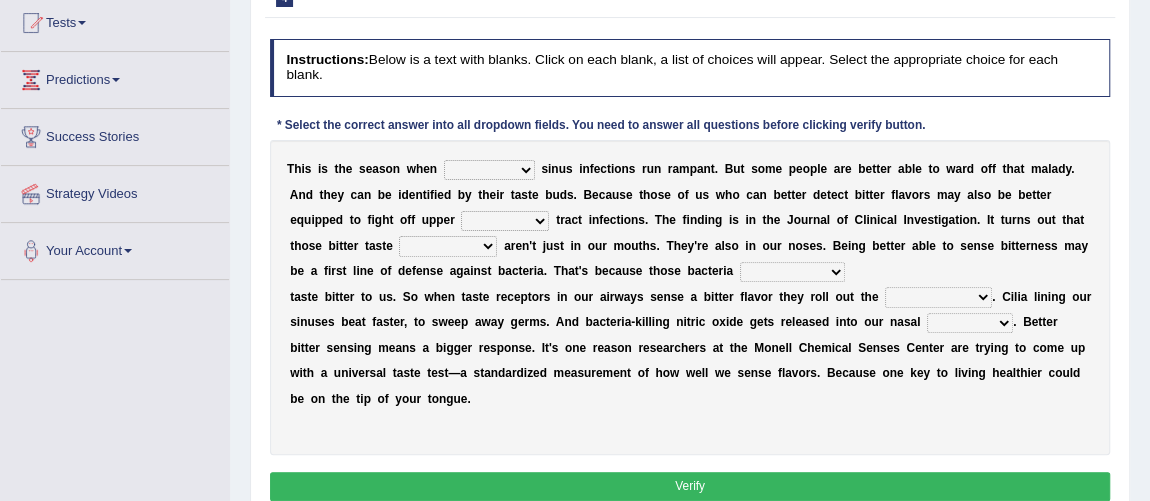 click on "conventicle atheist bacterial prissier" at bounding box center (489, 170) 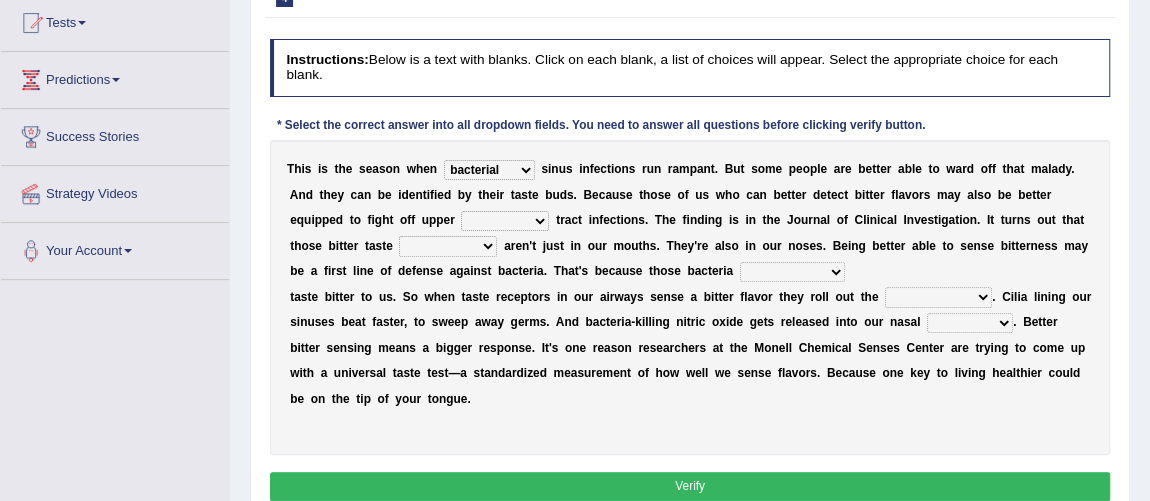 click on "faulty respiratory togae gawky" at bounding box center (505, 221) 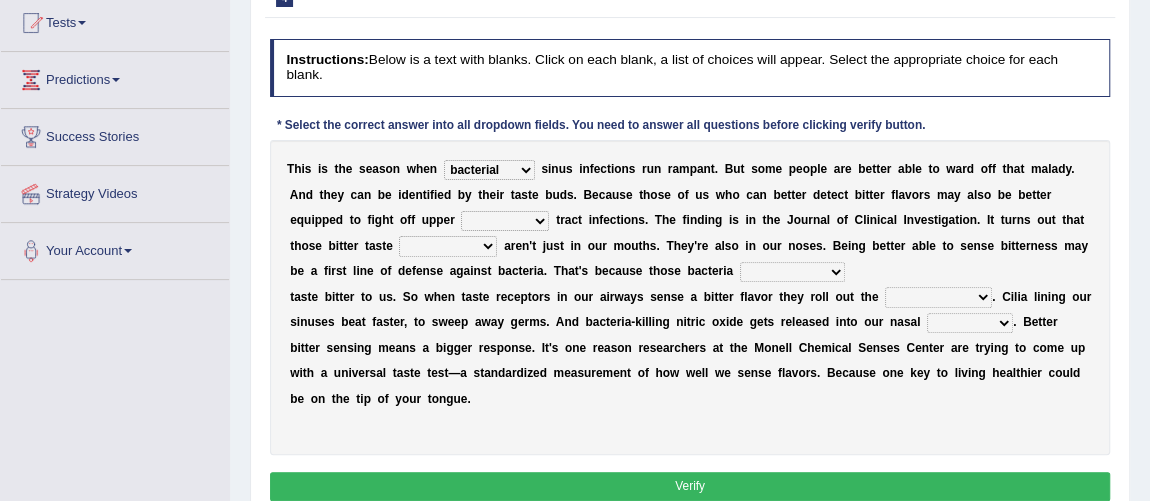 select on "faulty" 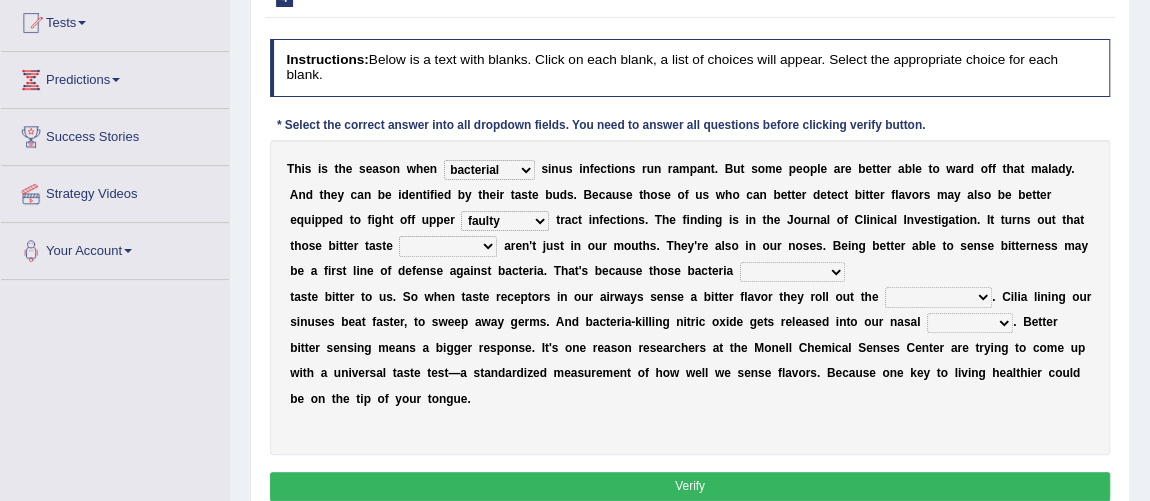 click on "depressions dinners submissions receptors" at bounding box center (448, 246) 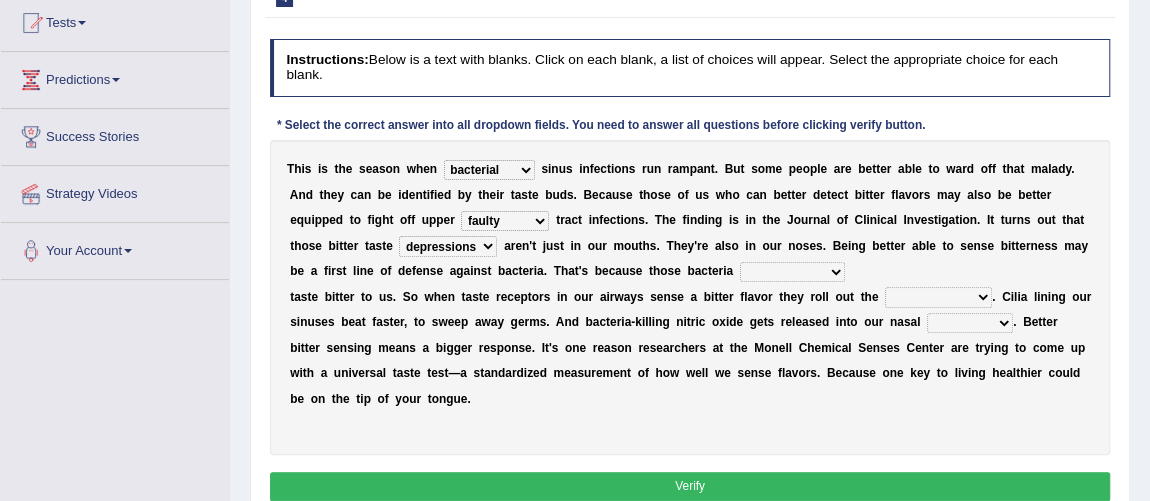click on "purposelessly actually diagonally providently" at bounding box center (792, 272) 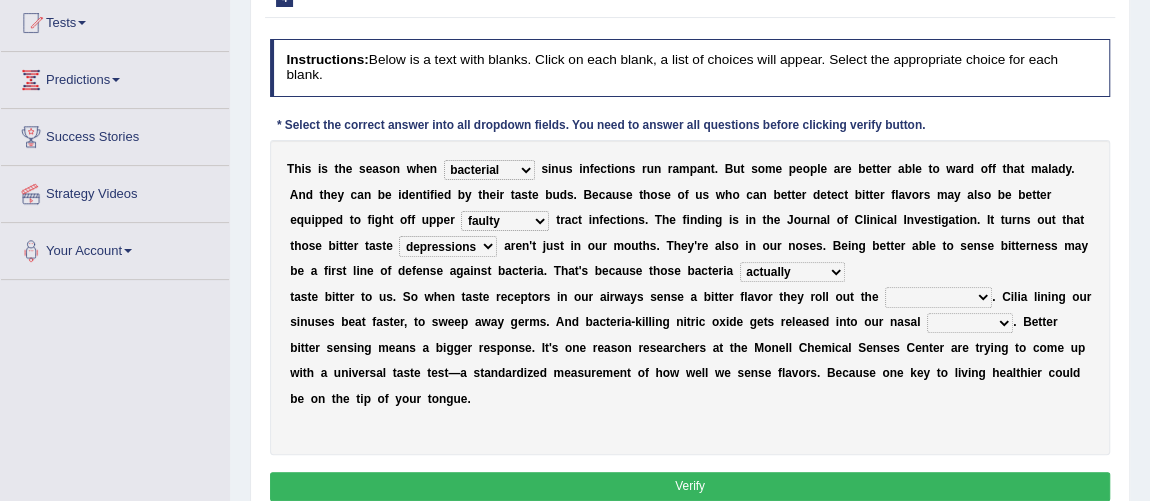 click on "purposelessly actually diagonally providently" at bounding box center [792, 272] 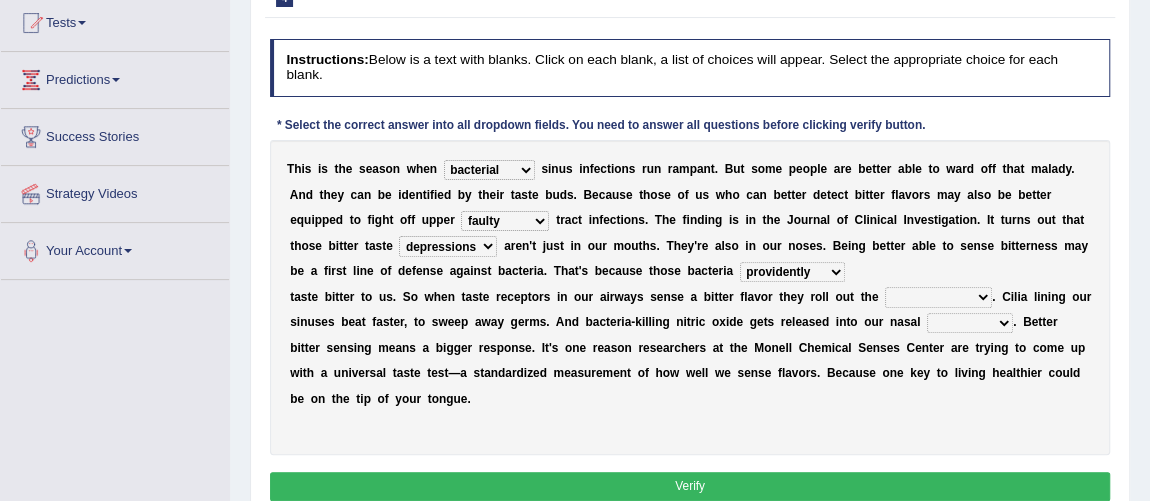 click on "defenses contradictions chestnuts pelvis" at bounding box center [938, 297] 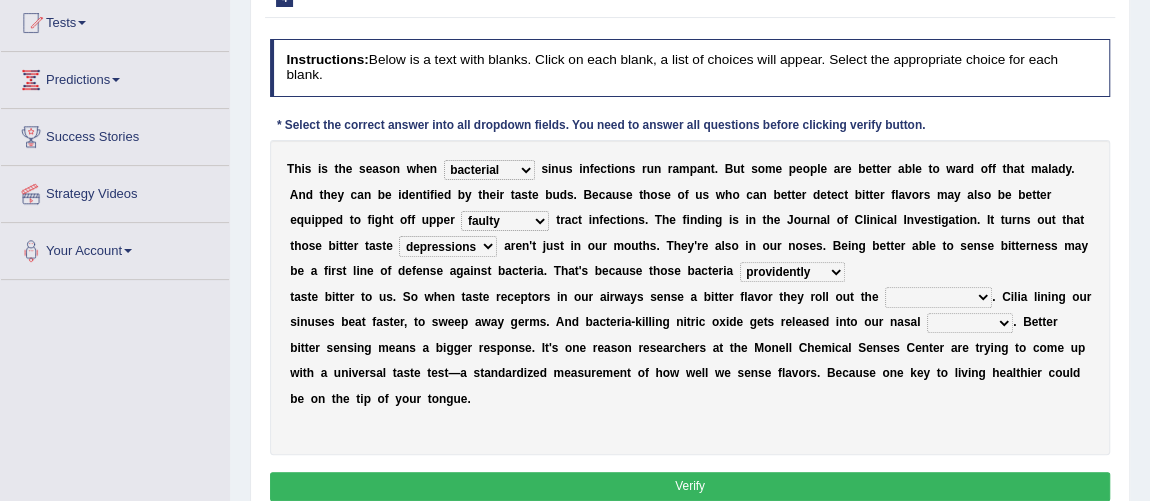 select on "contradictions" 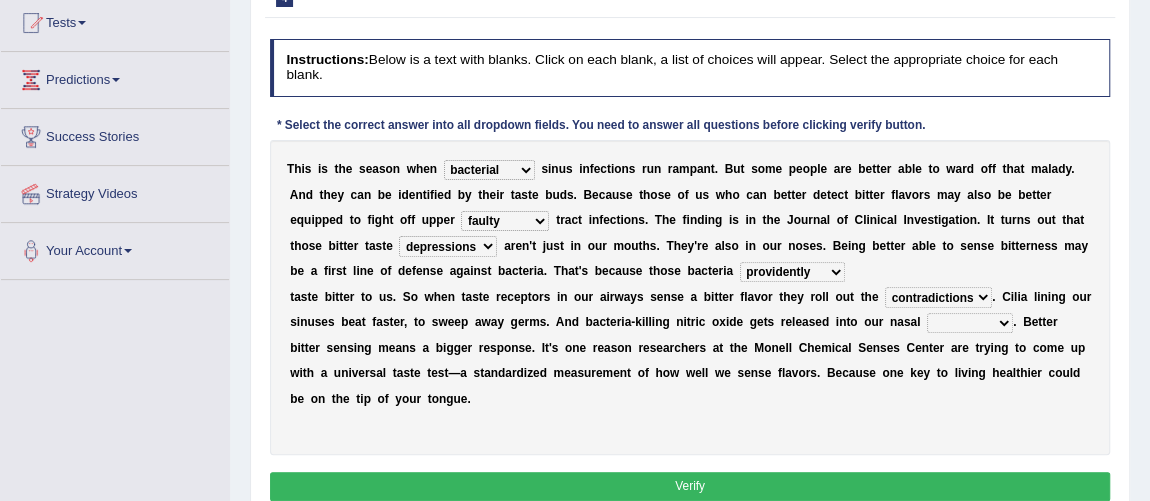 click on "causalities localities infirmities cavities" at bounding box center [970, 323] 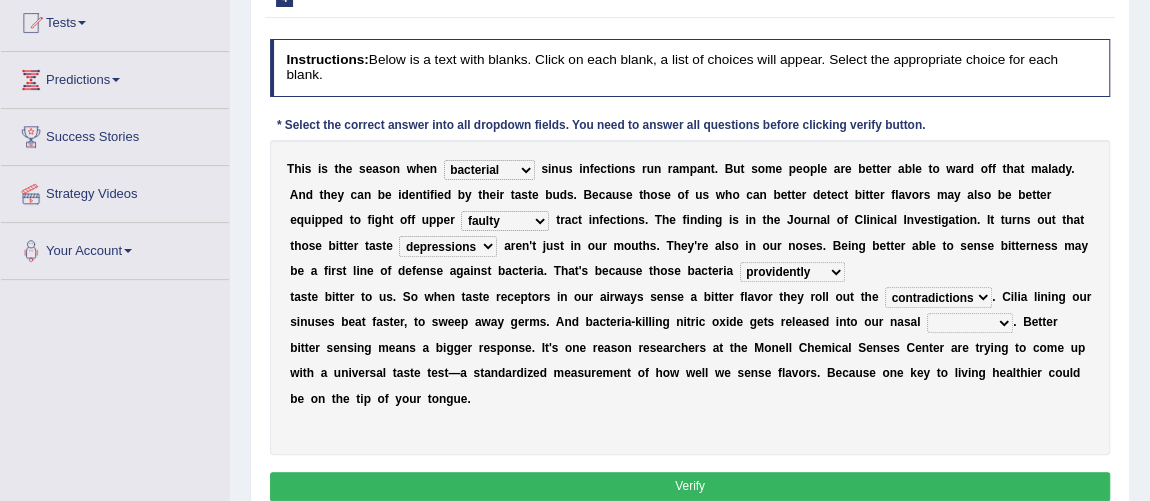 click on "causalities localities infirmities cavities" at bounding box center (970, 323) 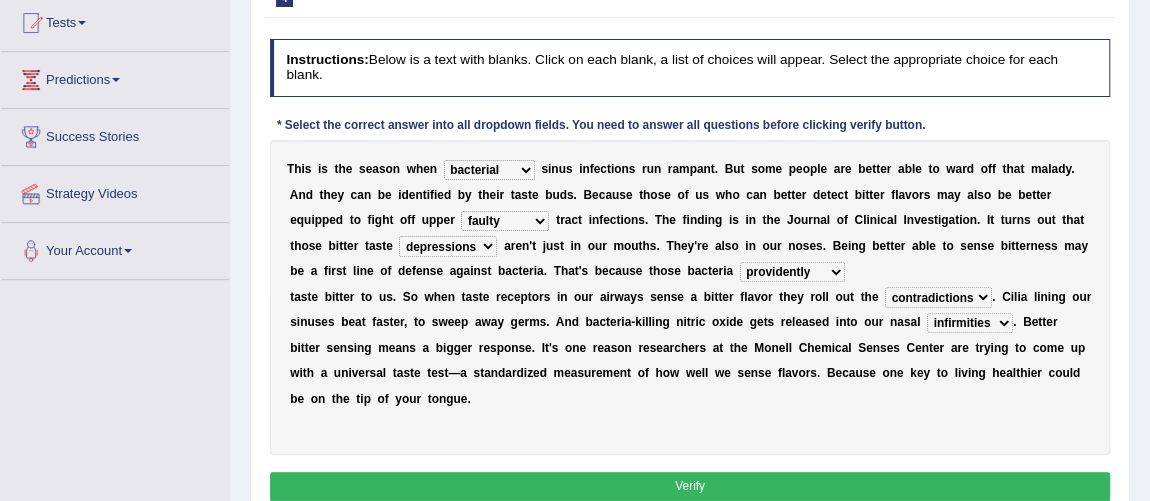 click on "causalities localities infirmities cavities" at bounding box center (970, 323) 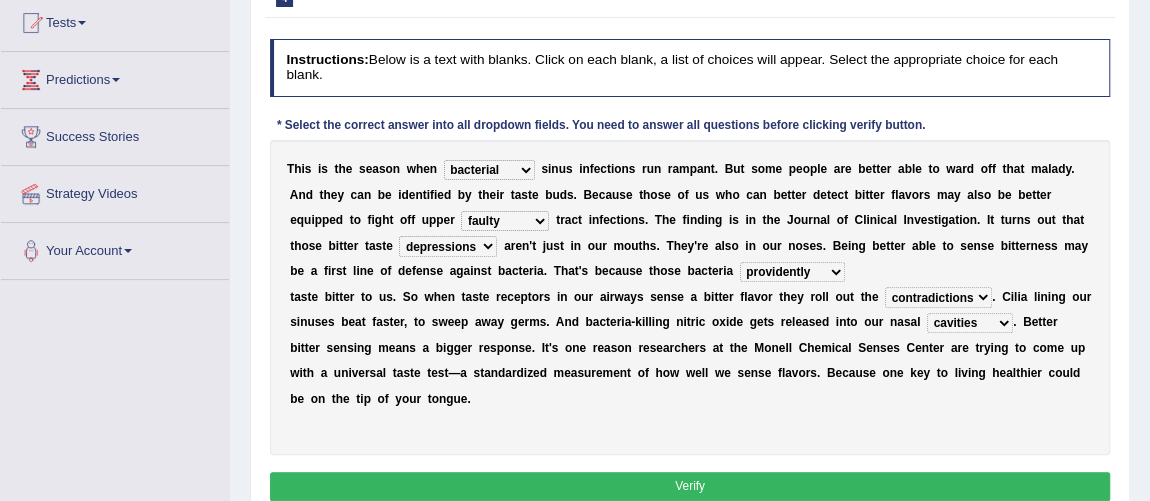 click on "Verify" at bounding box center [690, 486] 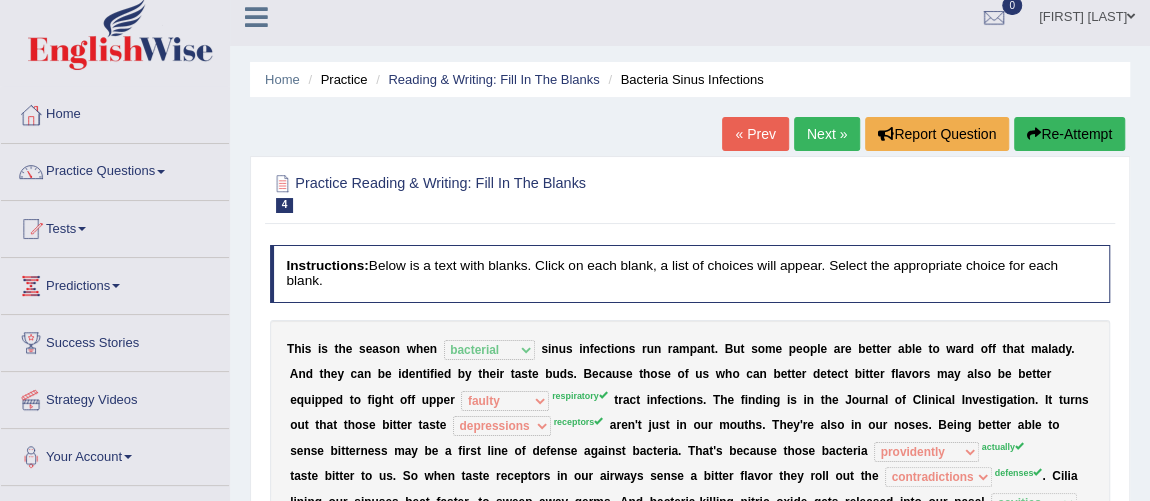 scroll, scrollTop: 0, scrollLeft: 0, axis: both 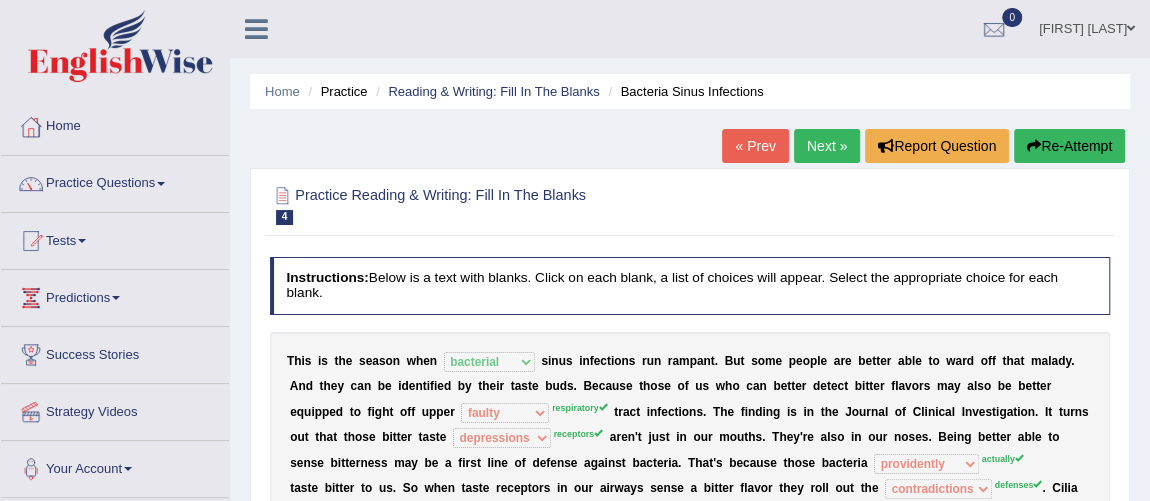 click on "Next »" at bounding box center [827, 146] 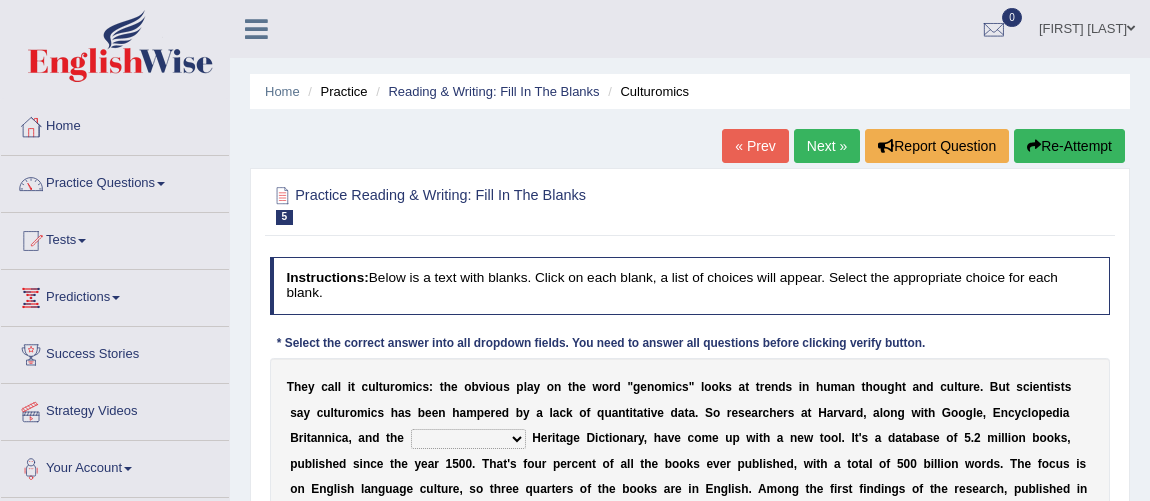 scroll, scrollTop: 0, scrollLeft: 0, axis: both 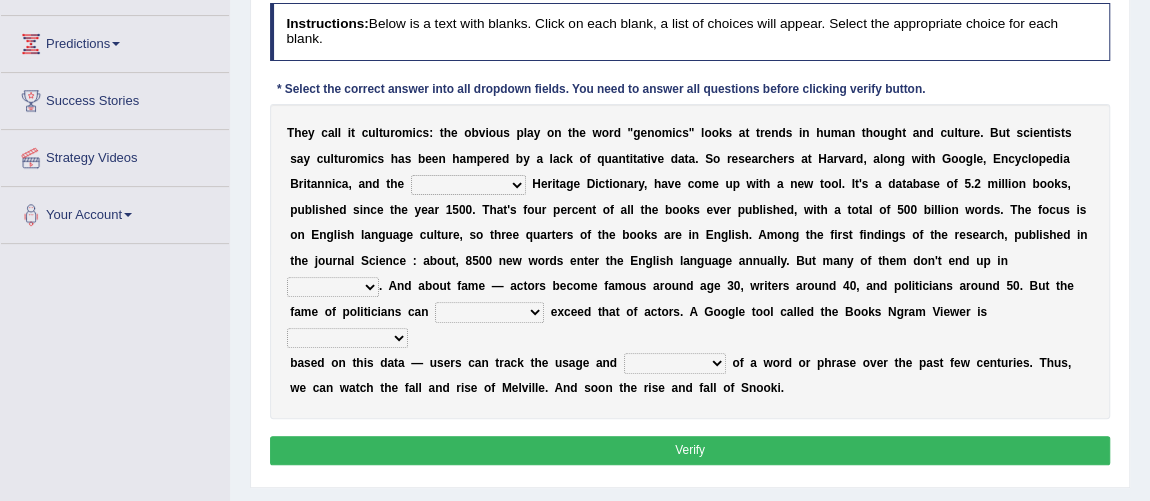 click on "Mettlesome Silicon Acetaminophen American" at bounding box center (468, 185) 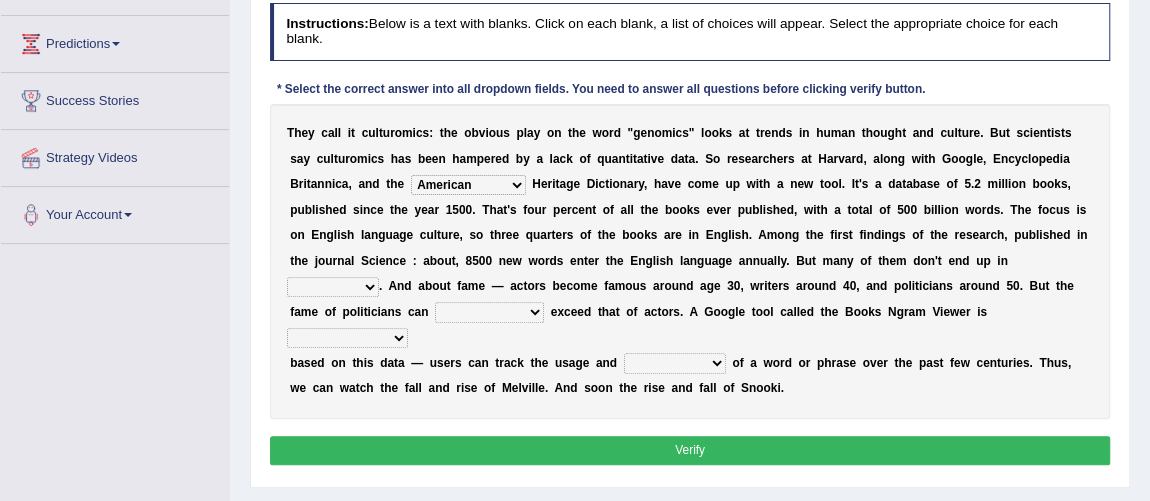 click on "Mettlesome Silicon Acetaminophen American" at bounding box center (468, 185) 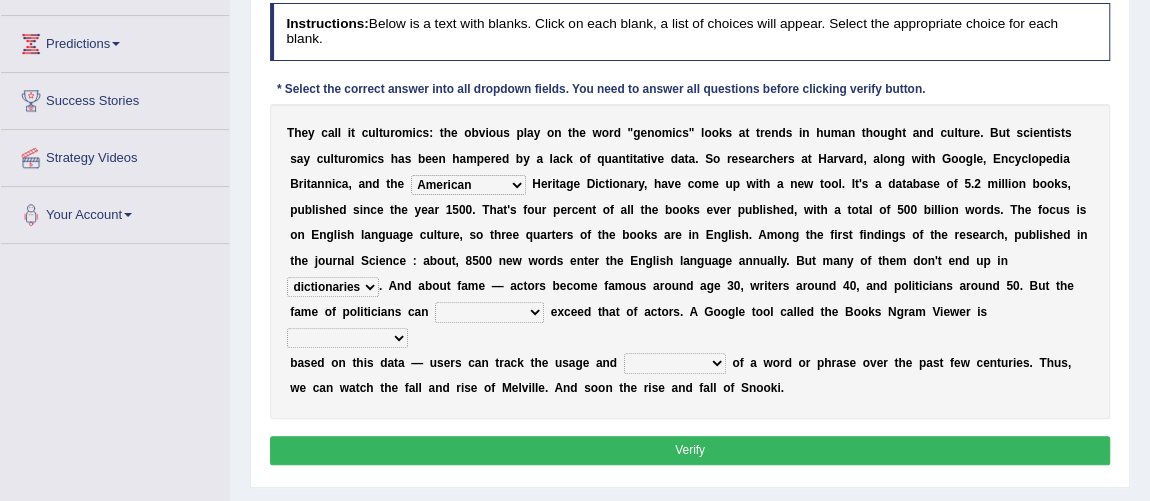 click on "intelligibly eventually venturesomely preferably" at bounding box center [489, 312] 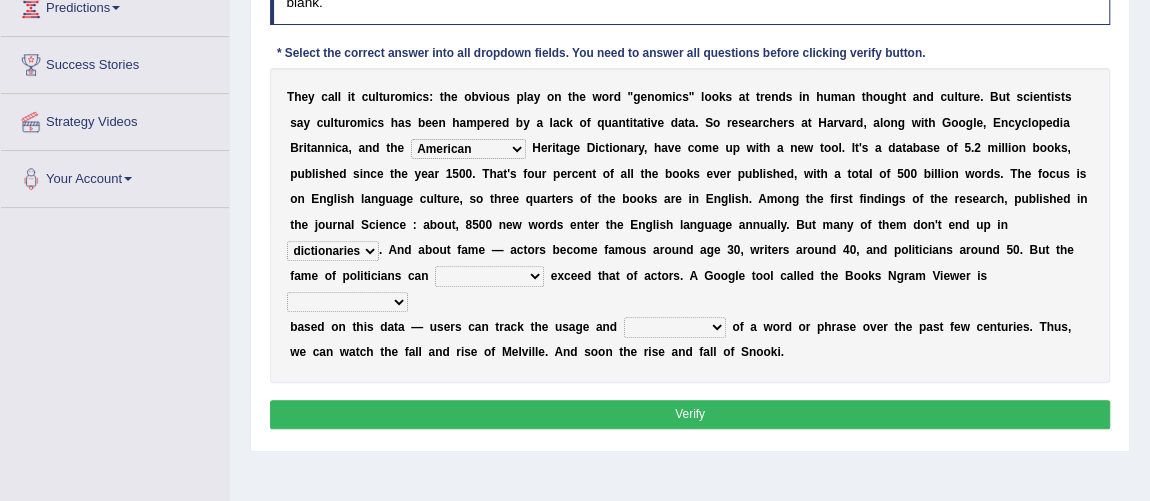 scroll, scrollTop: 327, scrollLeft: 0, axis: vertical 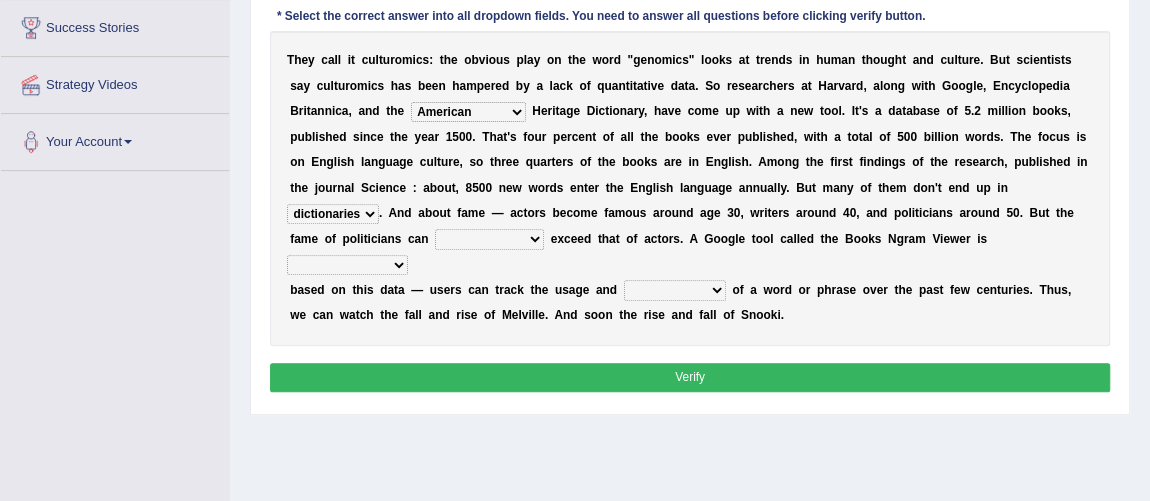 click on "intelligibly eventually venturesomely preferably" at bounding box center (489, 239) 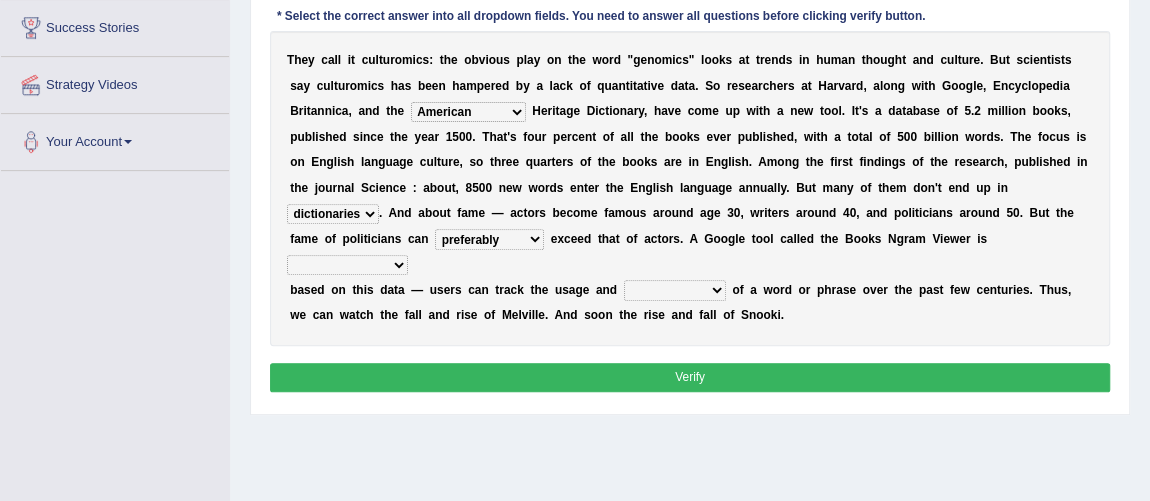 click on "nonoccupational nonbreakable trainable available" at bounding box center (347, 265) 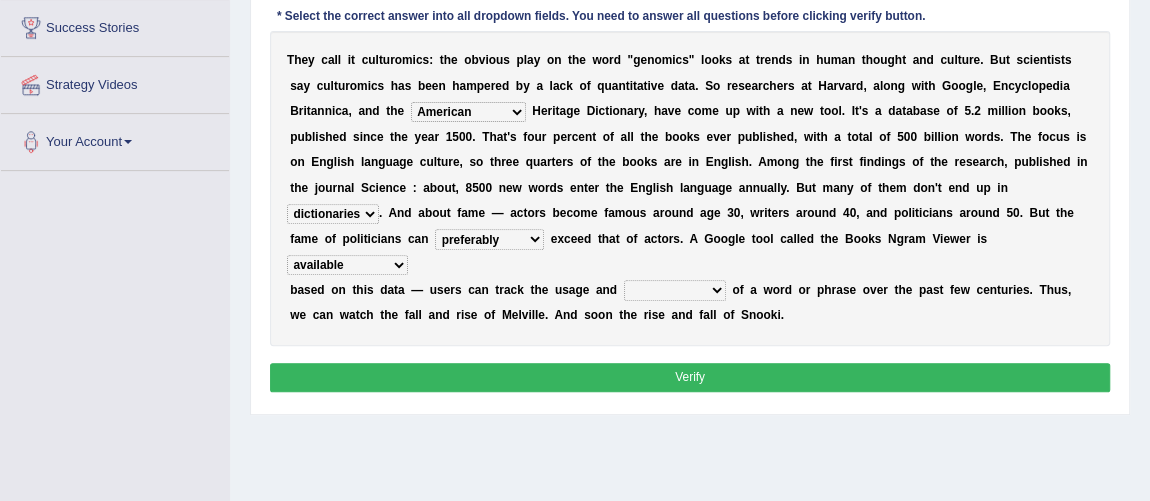 click on "frequency derisory drearily inappreciably" at bounding box center (675, 290) 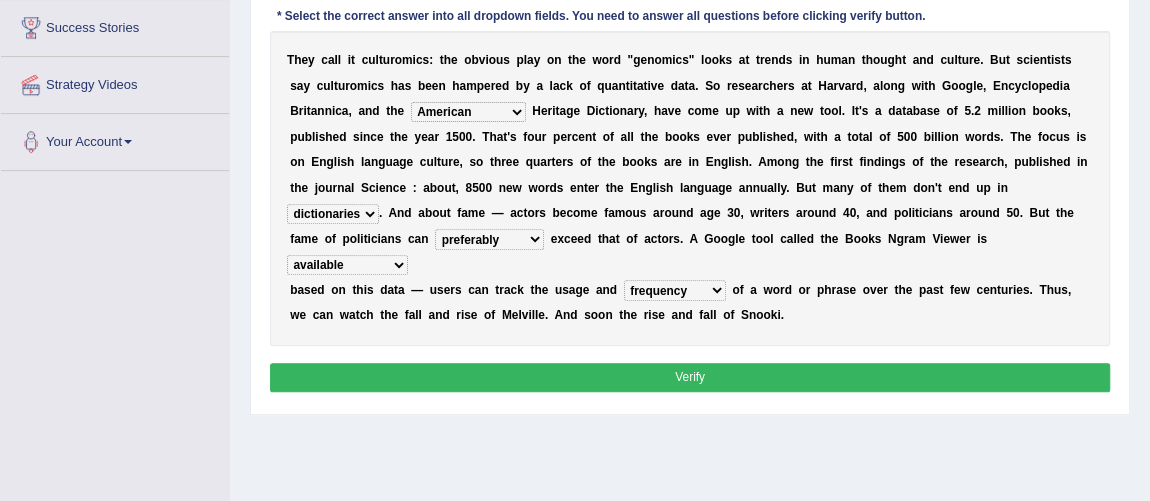click on "frequency derisory drearily inappreciably" at bounding box center (675, 290) 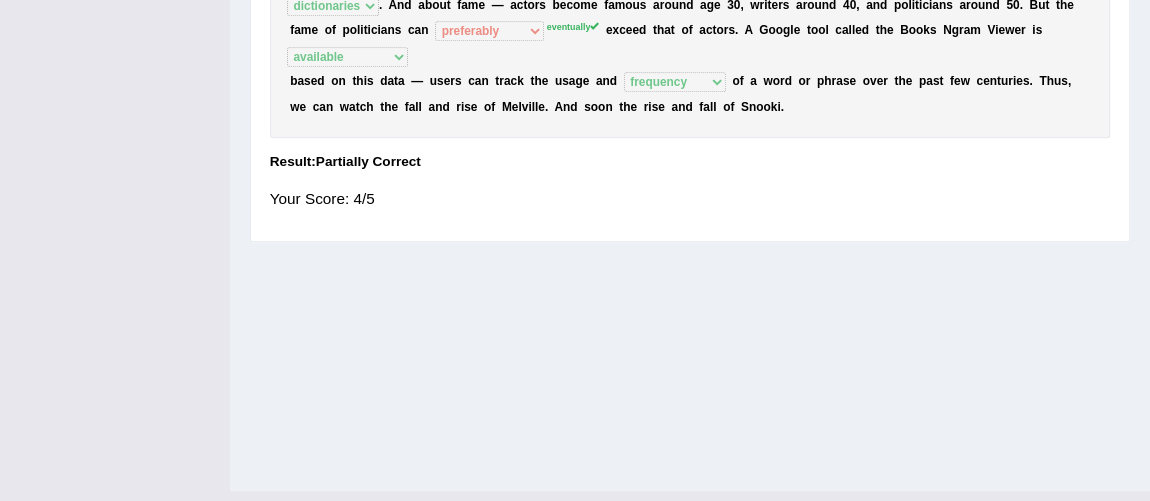 scroll, scrollTop: 549, scrollLeft: 0, axis: vertical 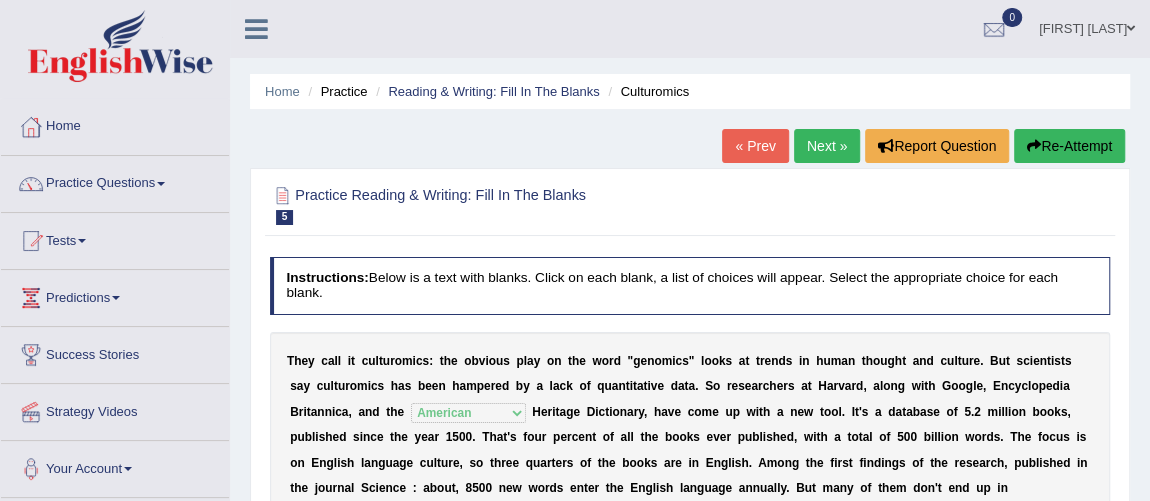 click on "Next »" at bounding box center [827, 146] 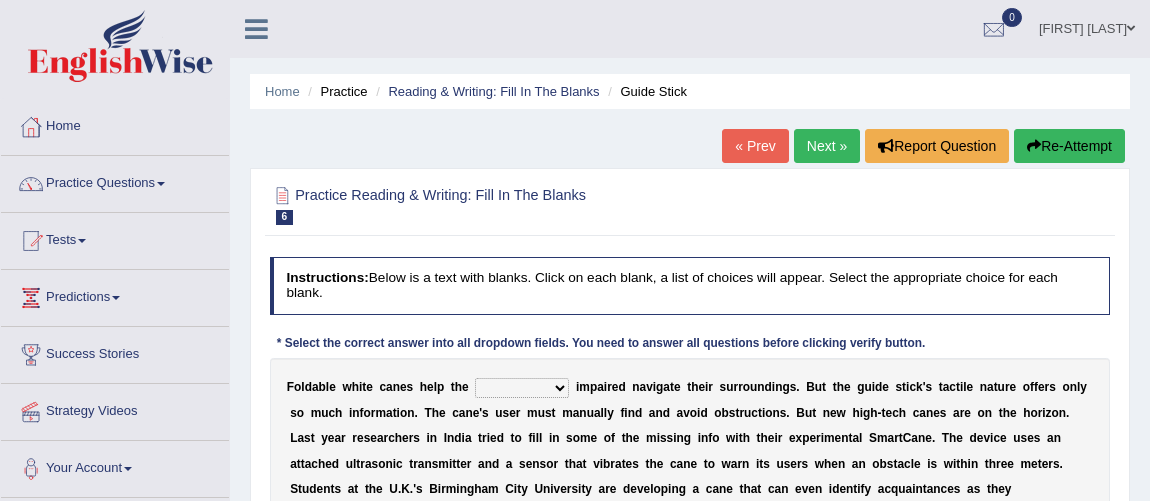 scroll, scrollTop: 0, scrollLeft: 0, axis: both 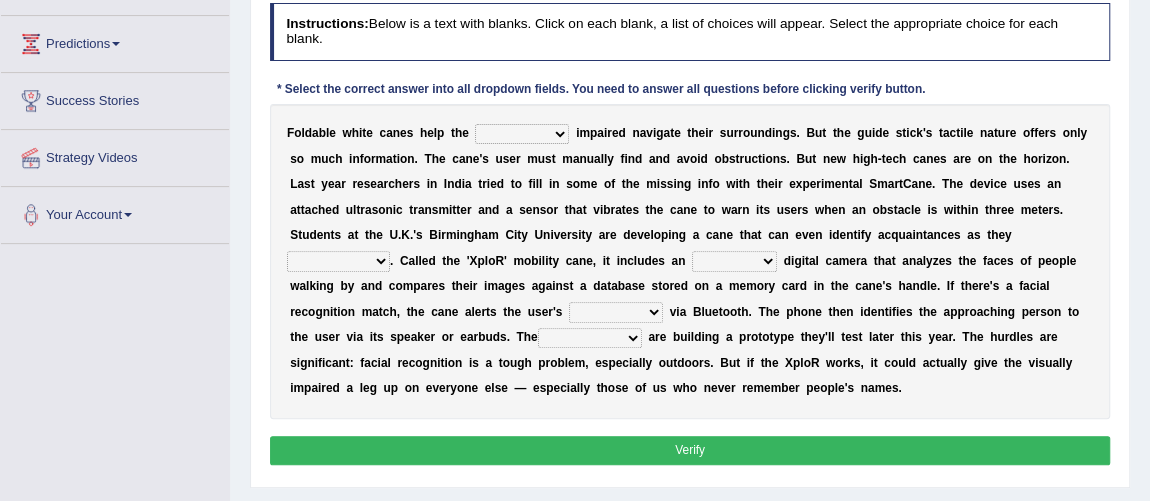 click on "felicity insensitivity visually malleability" at bounding box center (522, 134) 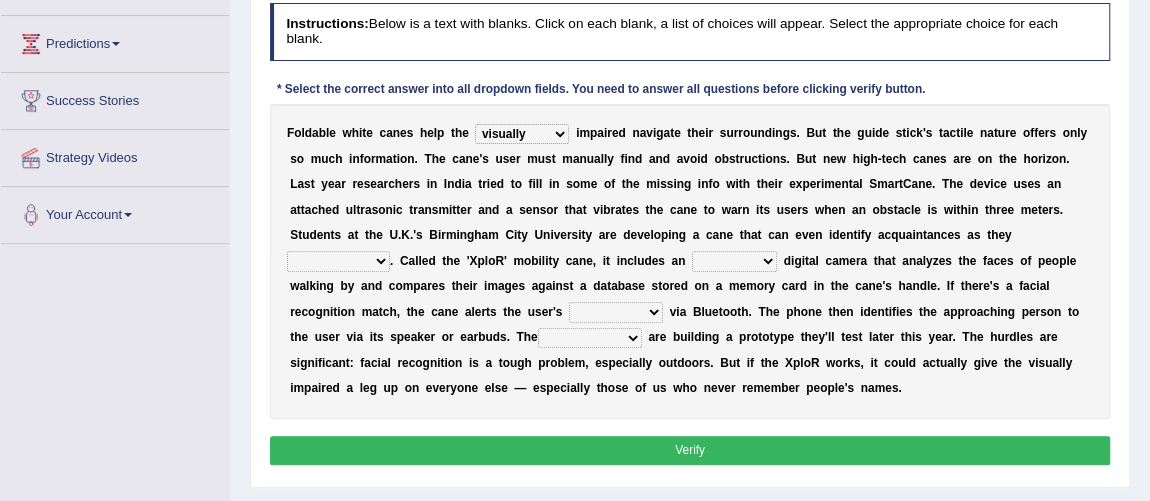 click on "felicity insensitivity visually malleability" at bounding box center (522, 134) 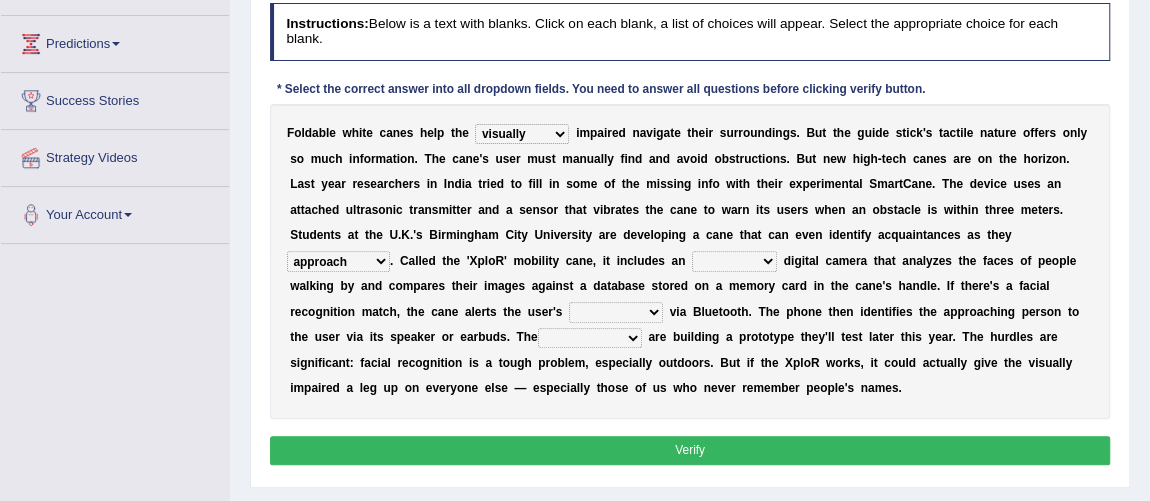 click on "untested embedded deadest skinhead" at bounding box center [734, 261] 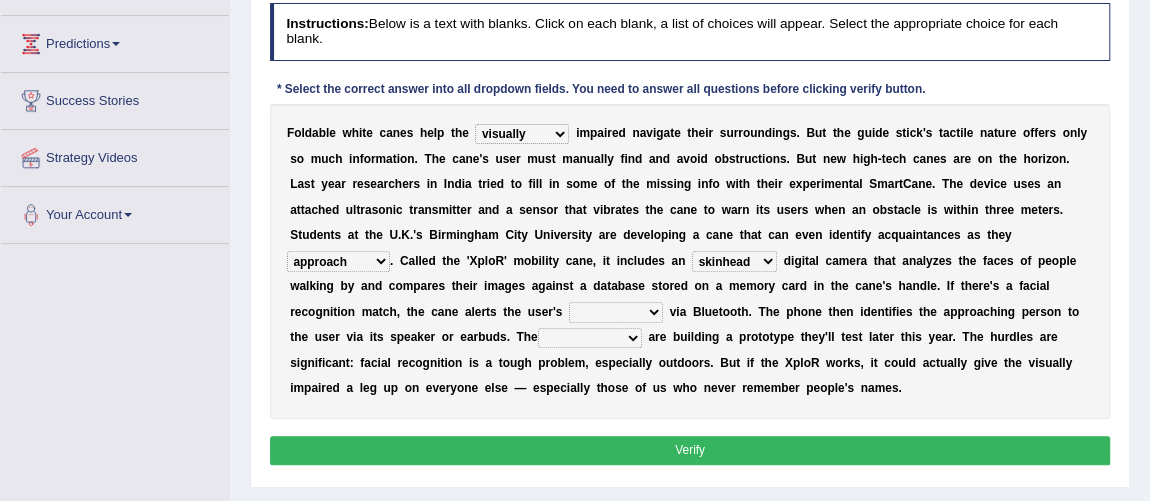click on "waterborne alone smartphone postpone" at bounding box center (616, 312) 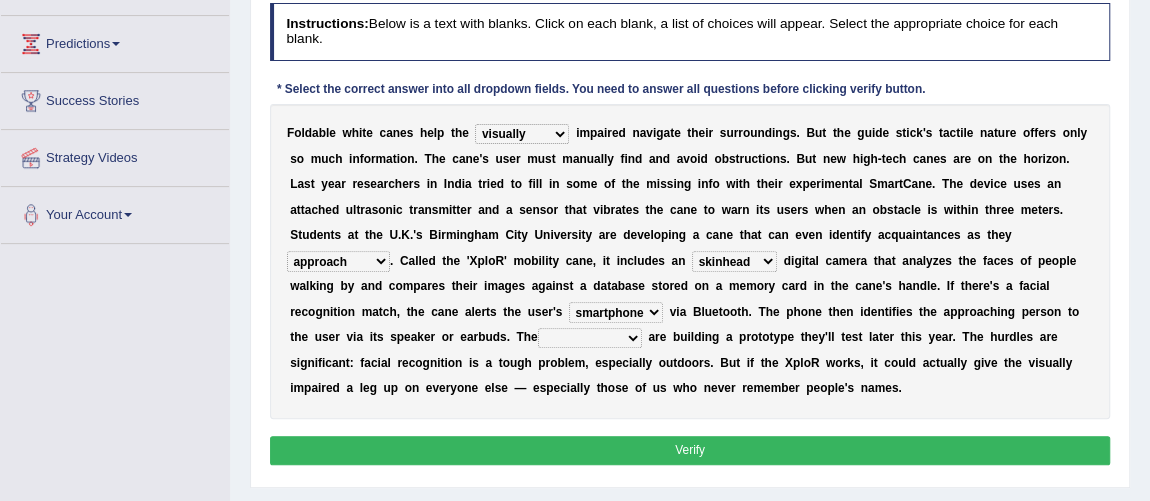 click on "waterborne alone smartphone postpone" at bounding box center (616, 312) 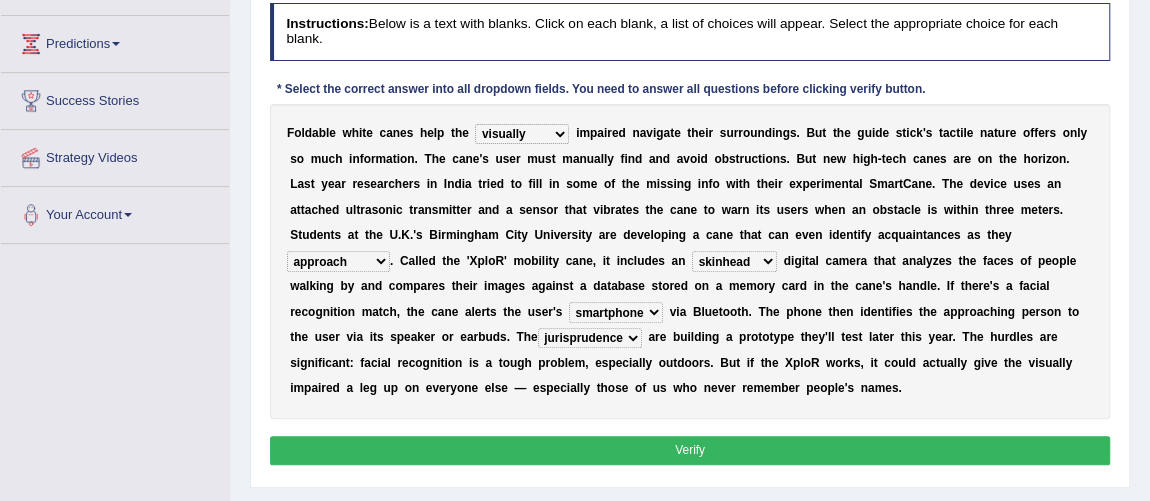 click on "jurisprudence bootless students jukebox" at bounding box center (590, 338) 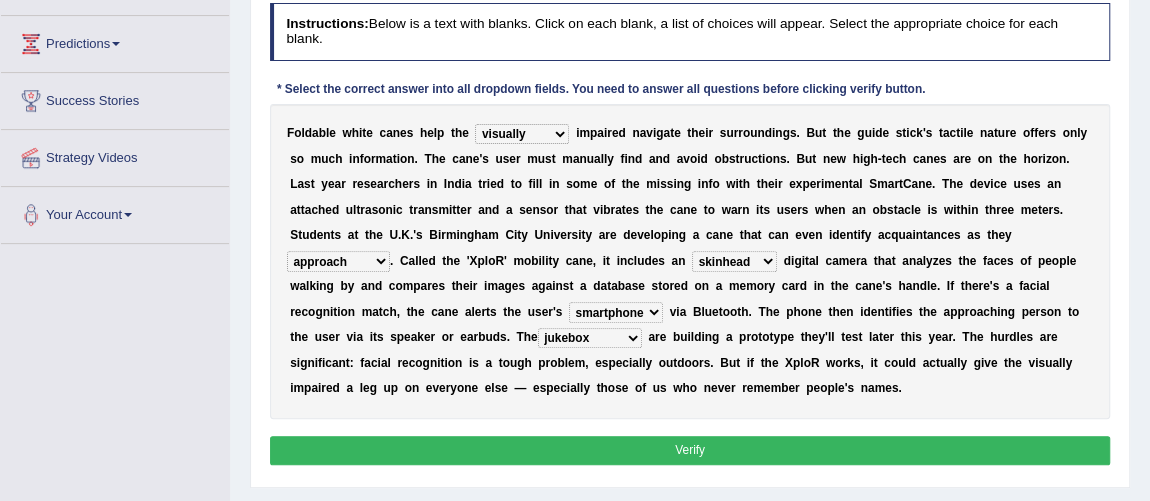 click on "jurisprudence bootless students jukebox" at bounding box center (590, 338) 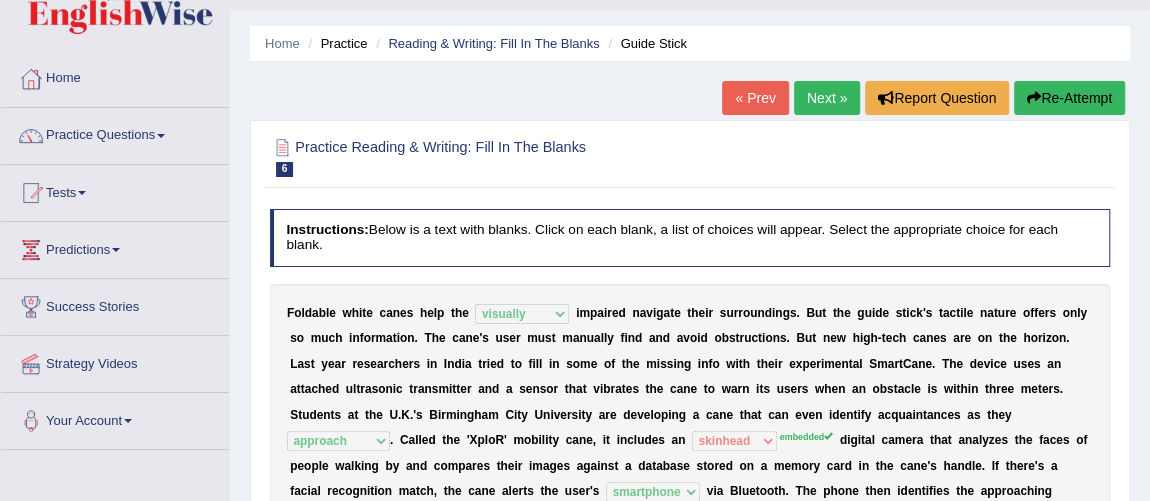 scroll, scrollTop: 0, scrollLeft: 0, axis: both 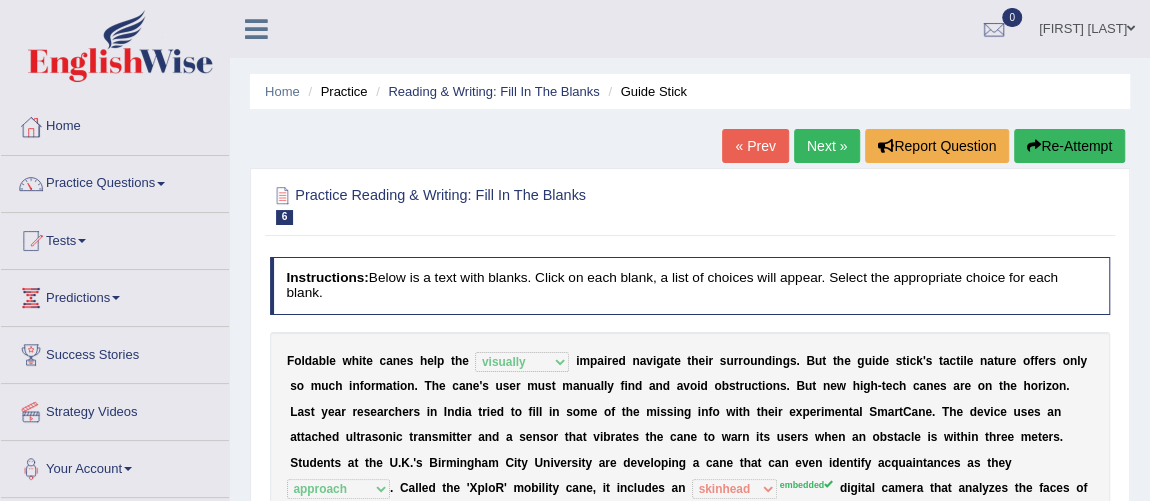 click on "Next »" at bounding box center [827, 146] 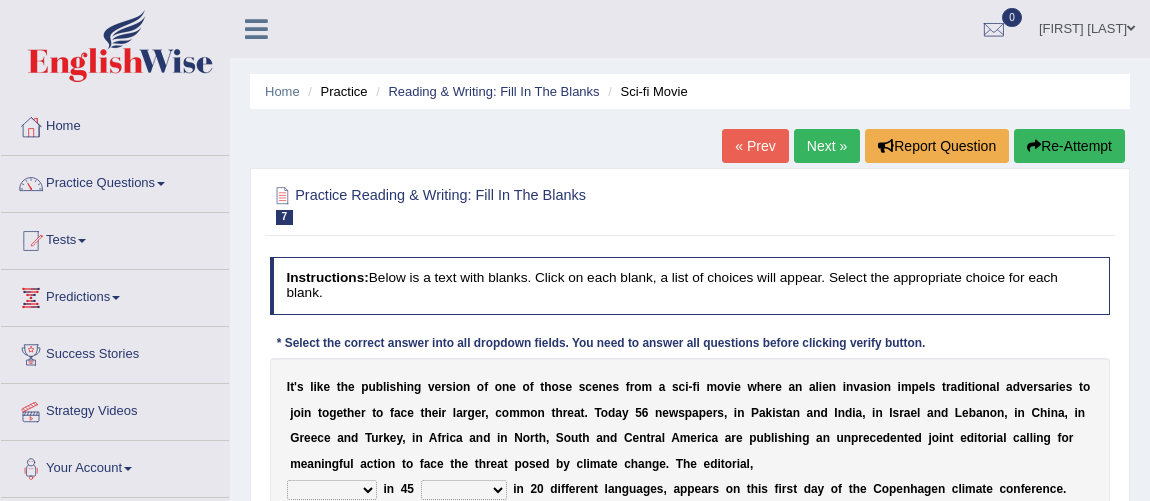 scroll, scrollTop: 0, scrollLeft: 0, axis: both 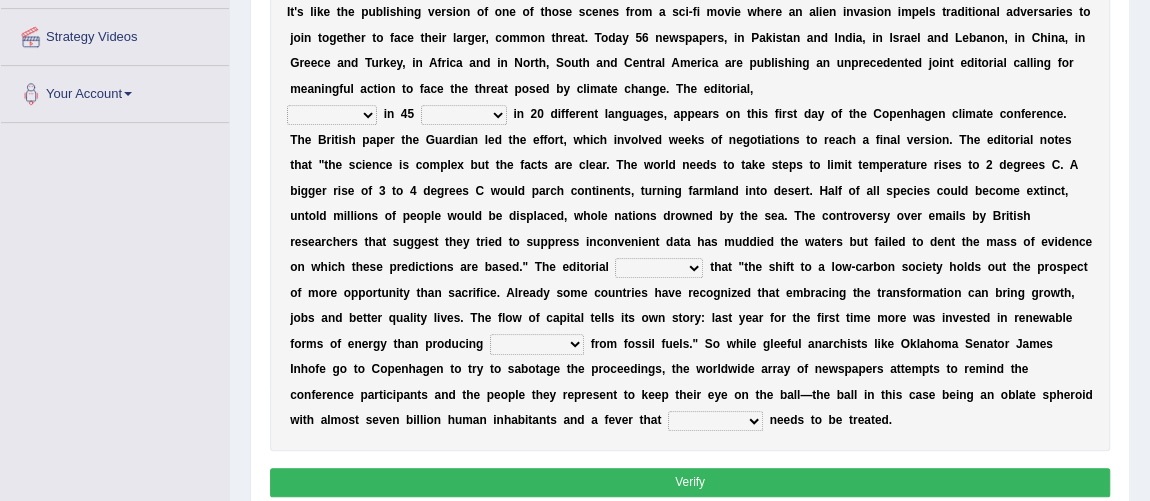 click on "published publicized burnished transmitted" at bounding box center [332, 115] 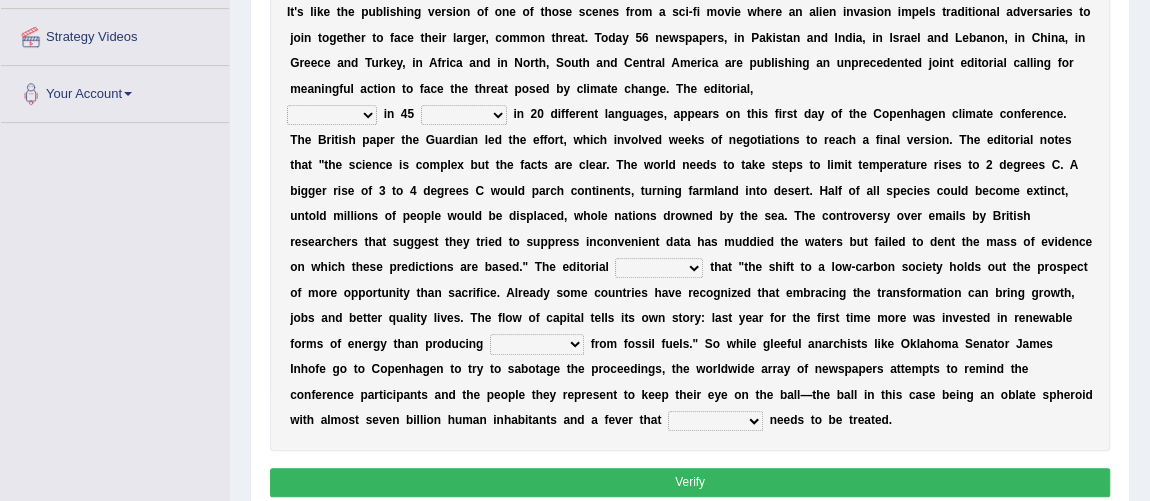 click on "clans countries continents terraces" at bounding box center (464, 115) 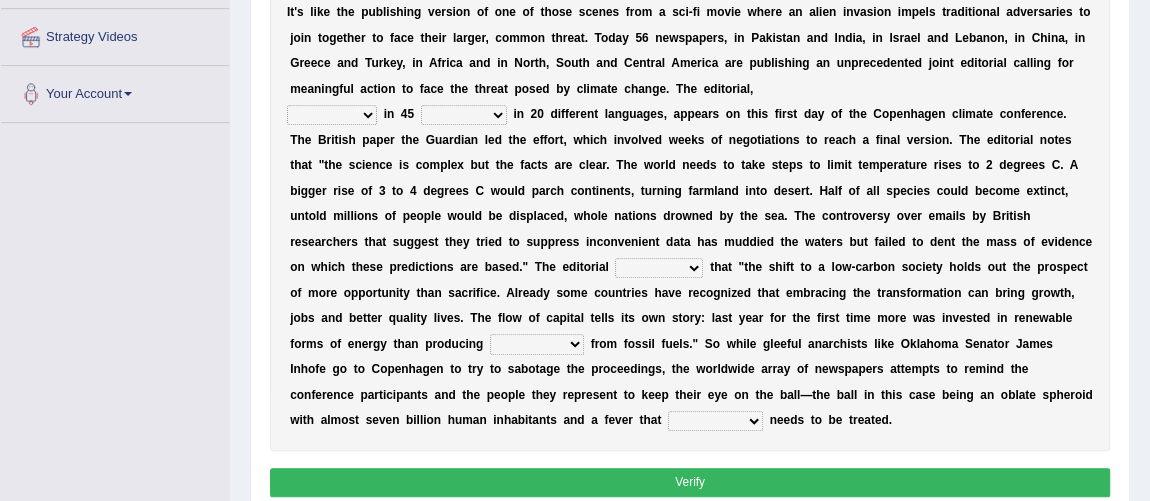 select on "countries" 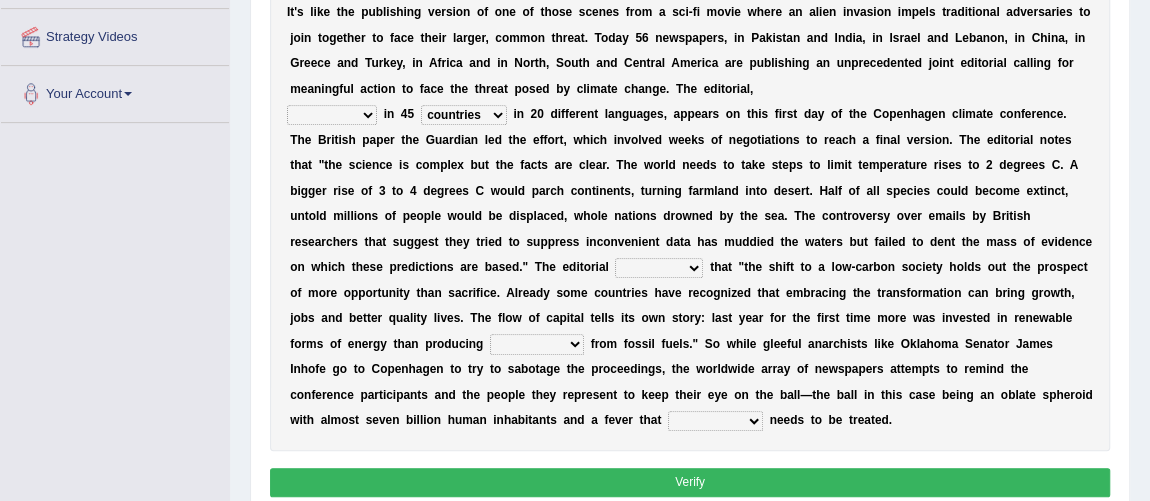 click on "clans countries continents terraces" at bounding box center [464, 115] 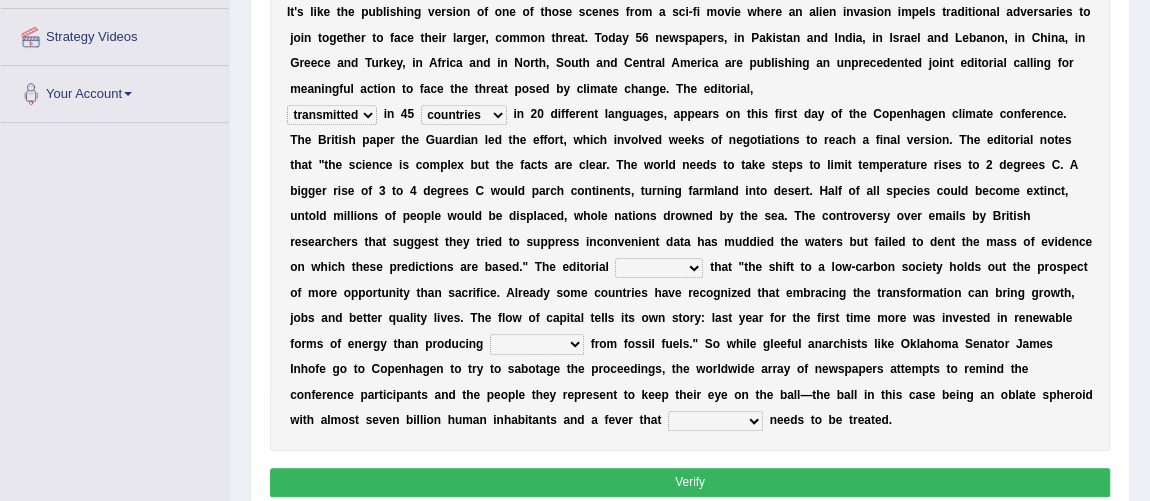 click on "modified protested recognized declined" at bounding box center [659, 268] 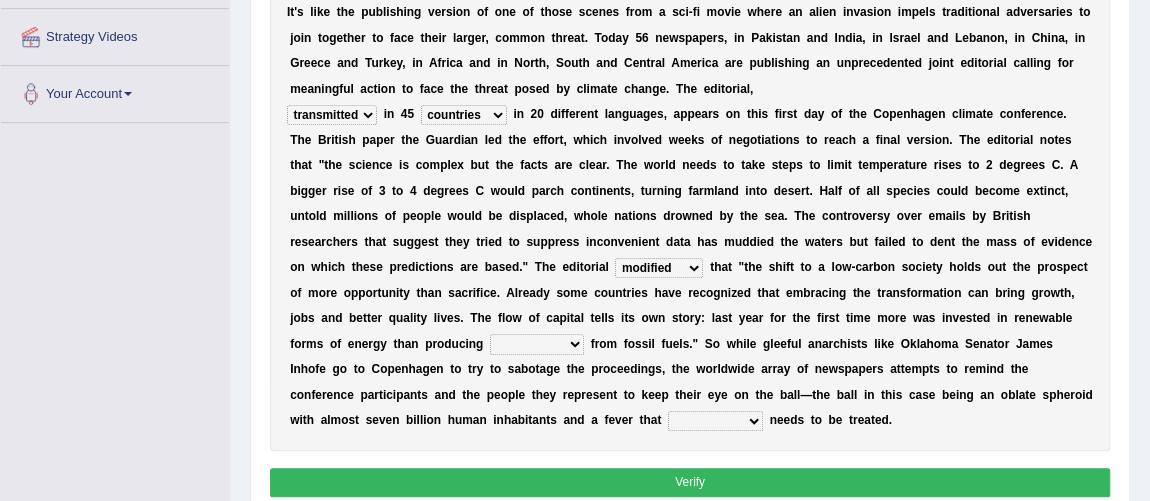 click on "electricity indivisibility negativity significance" at bounding box center [537, 344] 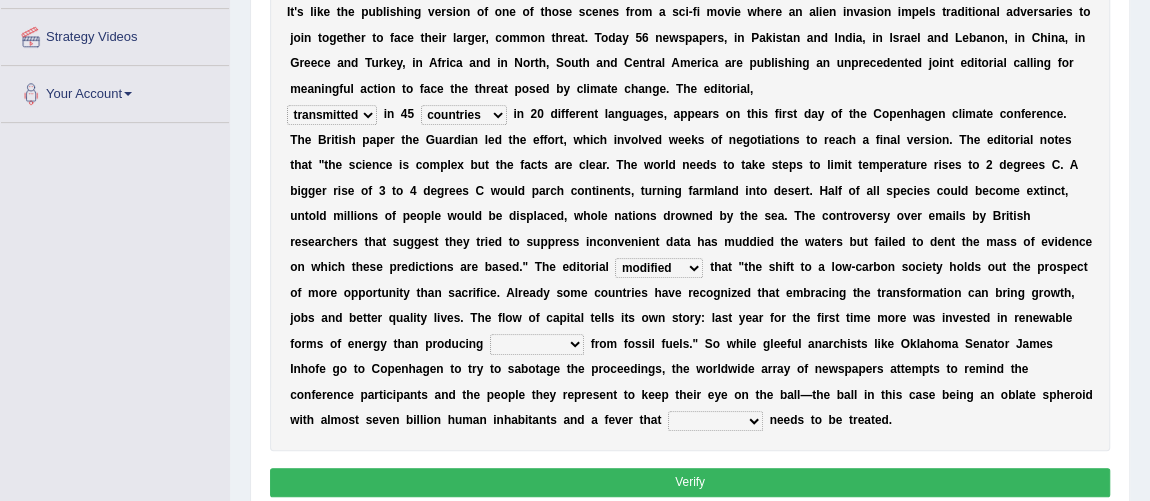 select on "electricity" 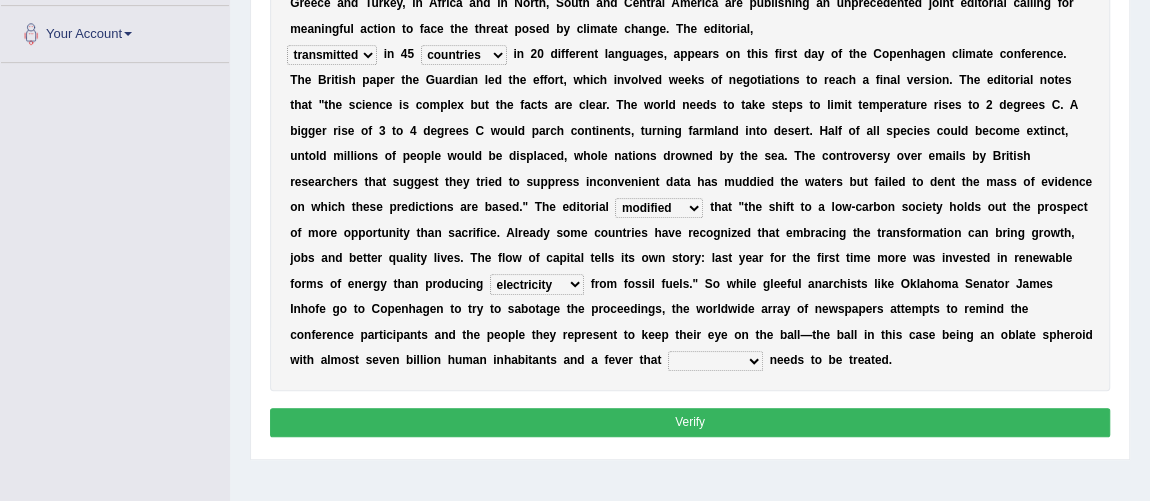scroll, scrollTop: 448, scrollLeft: 0, axis: vertical 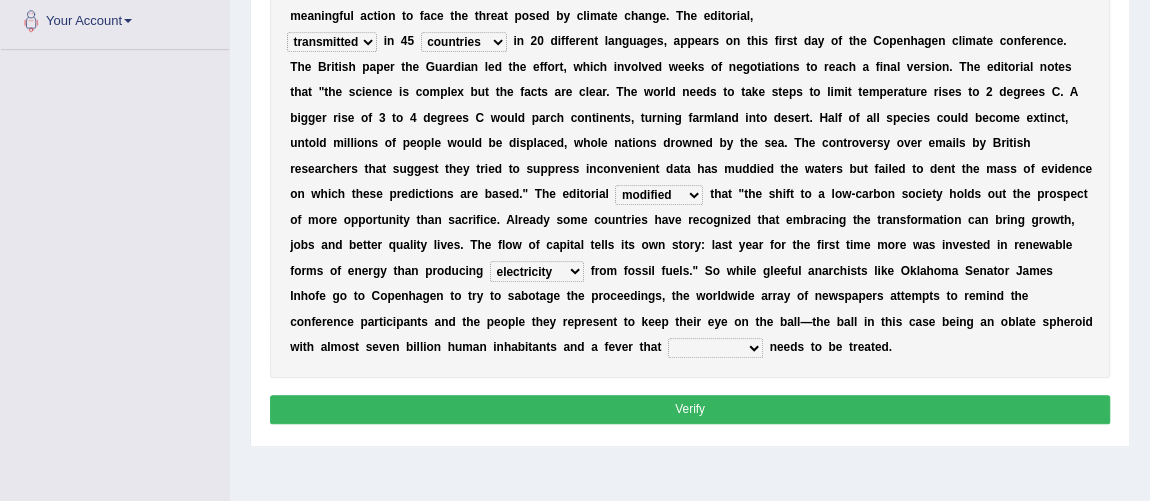 click on "solicitously desperately ephemerally peripherally" at bounding box center [715, 348] 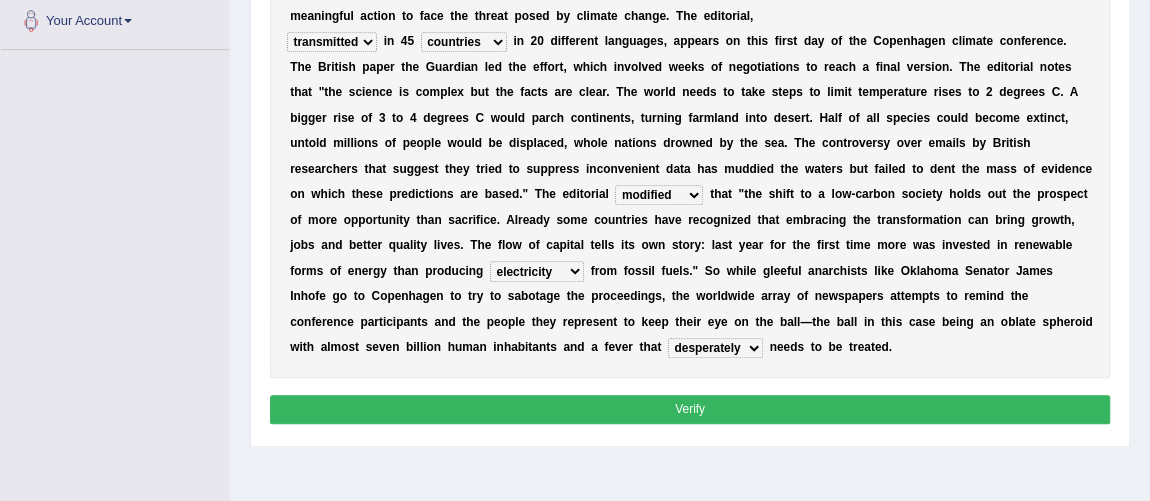 click on "Verify" at bounding box center (690, 409) 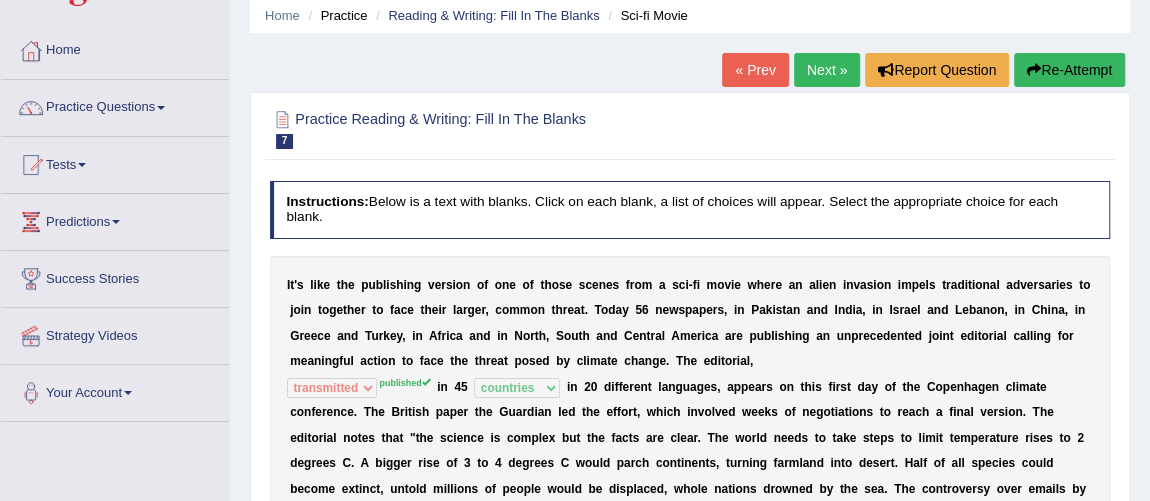 scroll, scrollTop: 76, scrollLeft: 0, axis: vertical 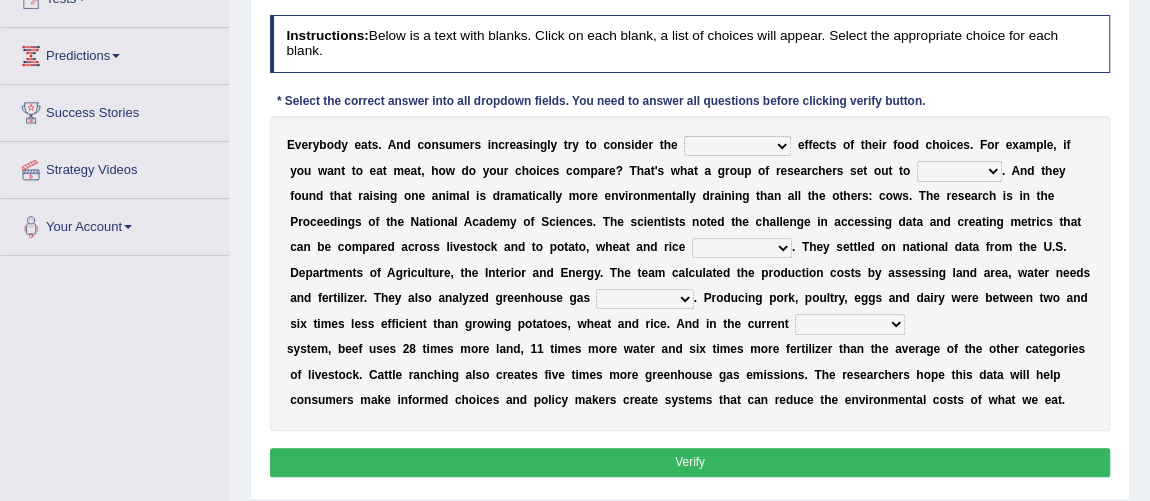 click on "spiritual economic environmental material" at bounding box center (737, 146) 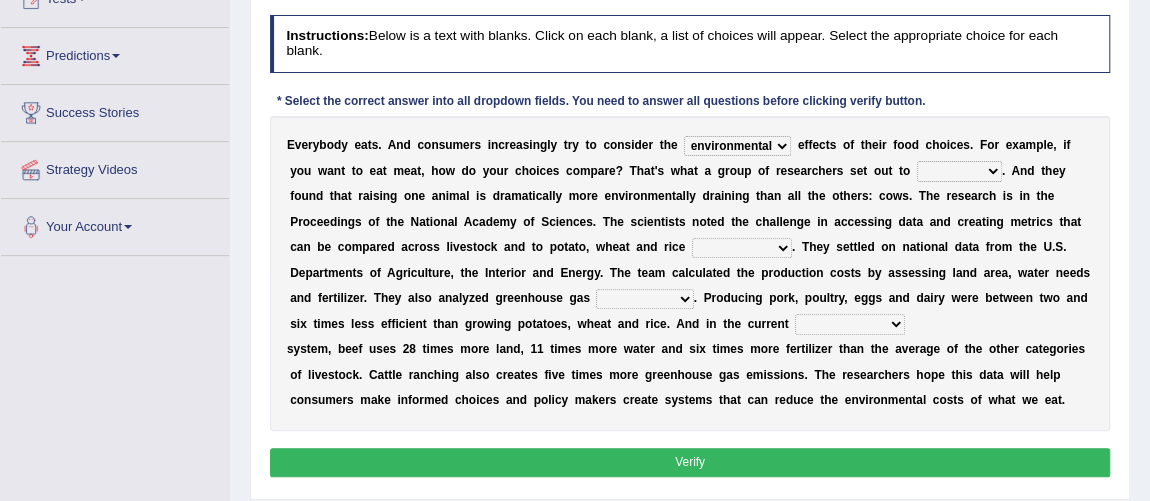 click on "exemplify squander discover purchase" at bounding box center [959, 171] 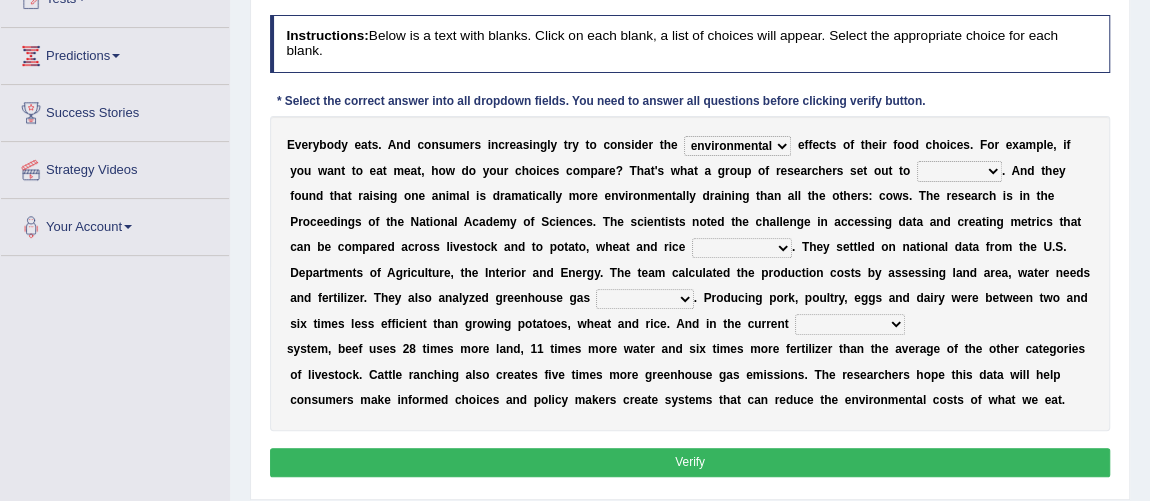 select on "discover" 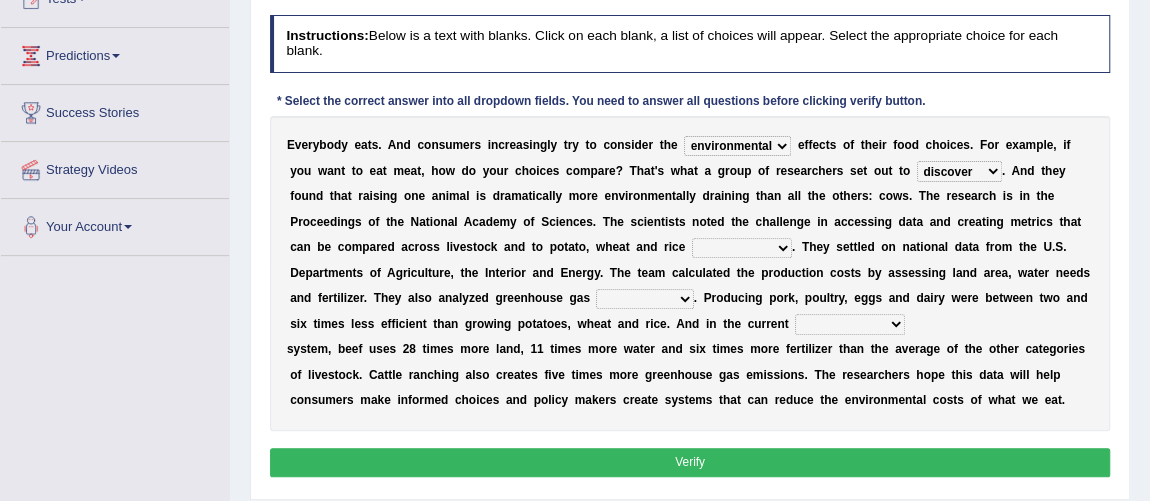 click on "production corruption consumption inventory" at bounding box center (742, 248) 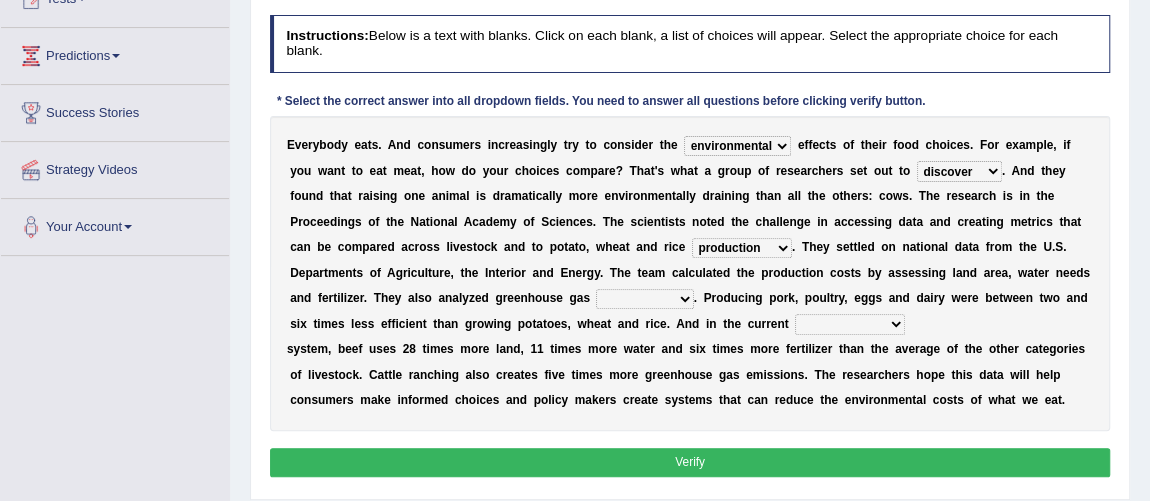 click on "production corruption consumption inventory" at bounding box center [742, 248] 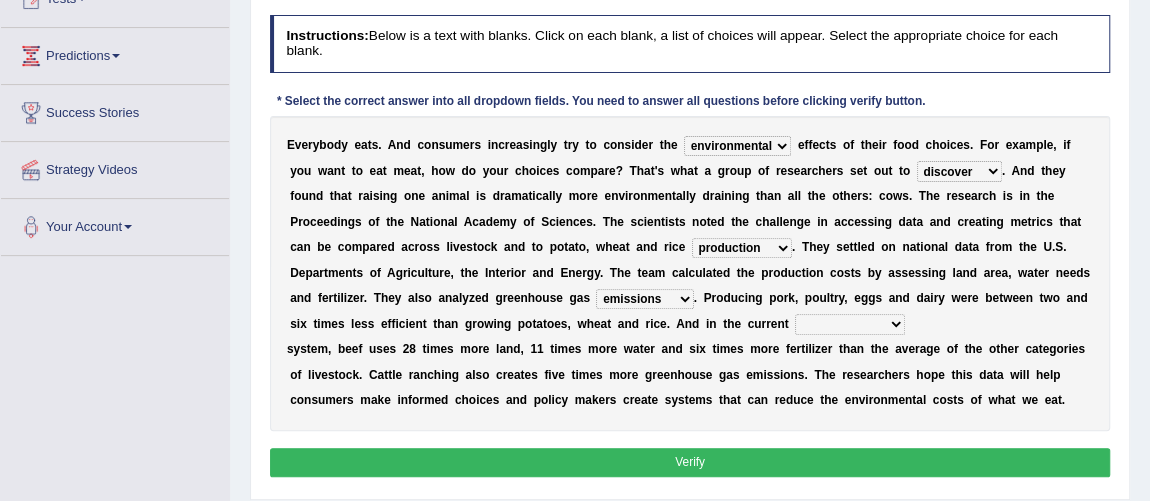 click on "conjectures manufacture emissions purification" at bounding box center [644, 299] 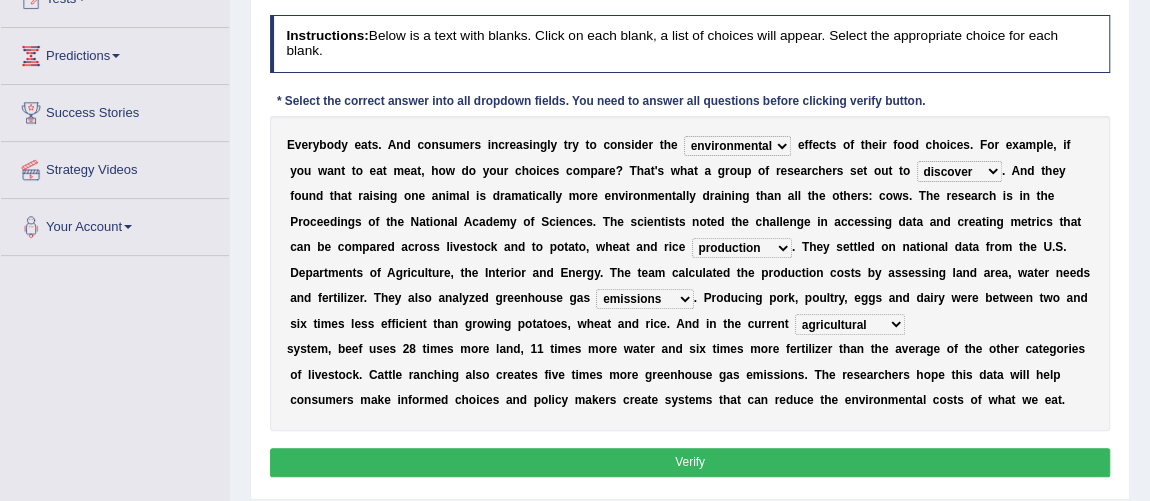 click on "agricultural impalpable ungrammatical terminal" at bounding box center (850, 324) 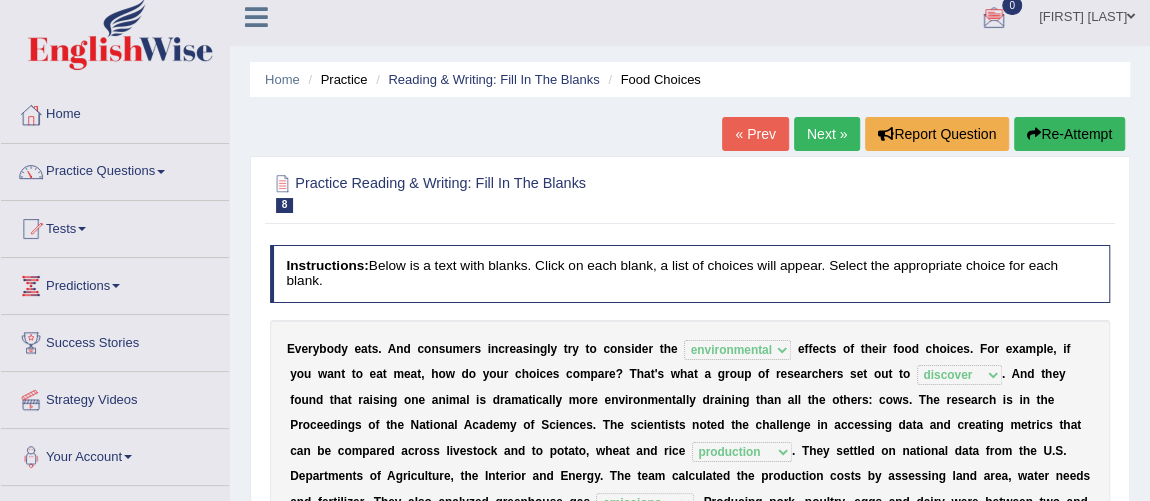 scroll, scrollTop: 0, scrollLeft: 0, axis: both 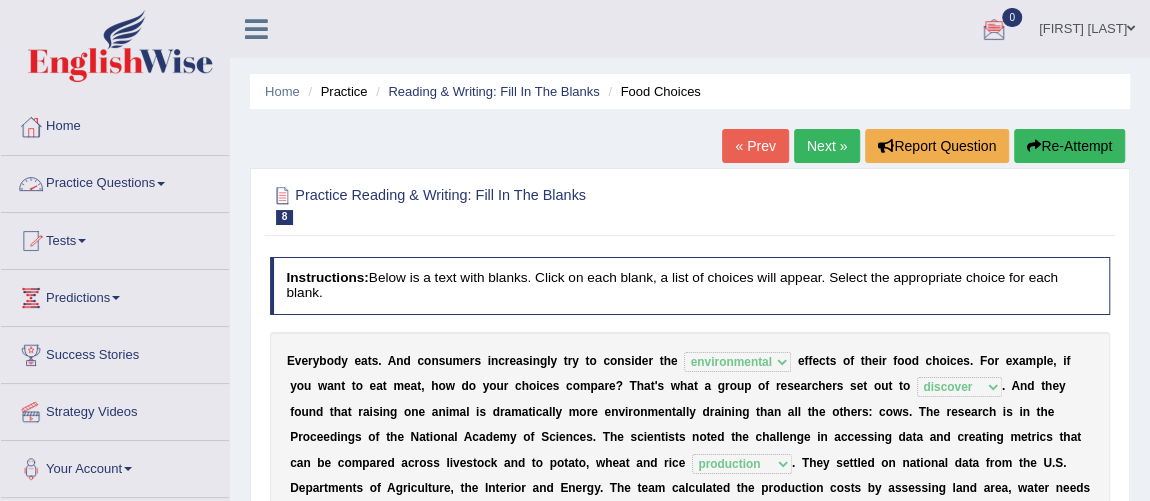 click on "Practice Questions" at bounding box center [115, 181] 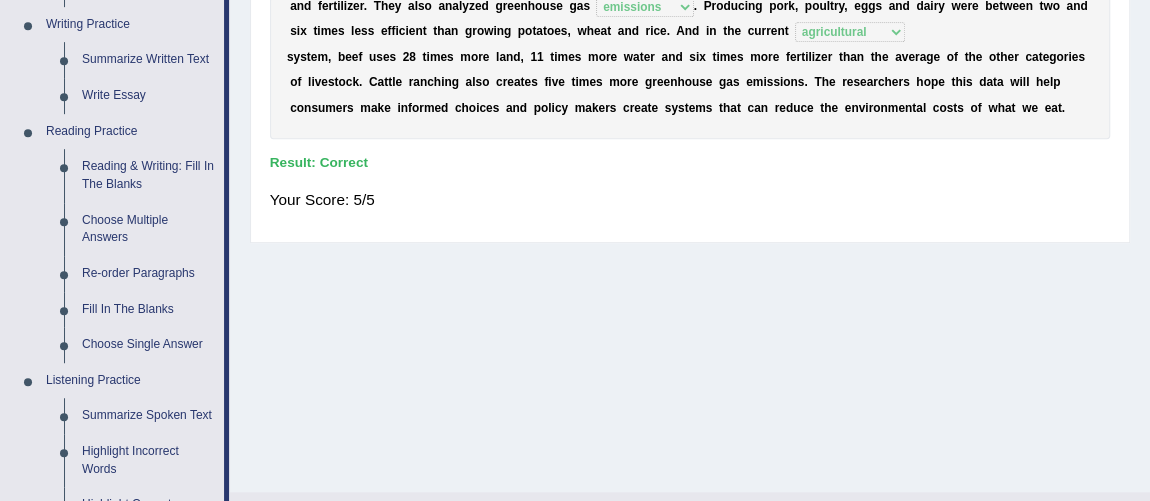 scroll, scrollTop: 544, scrollLeft: 0, axis: vertical 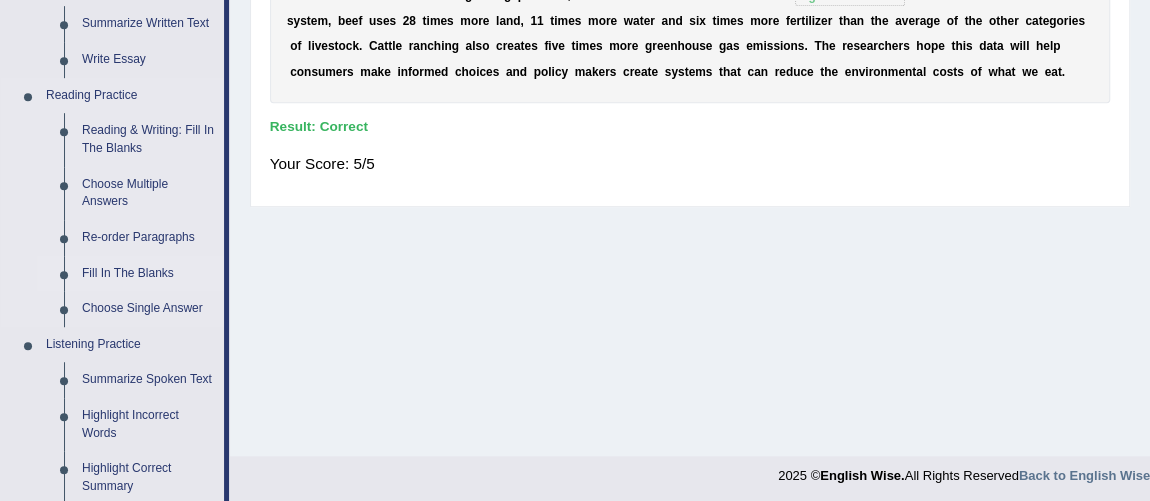 click on "Fill In The Blanks" at bounding box center [148, 274] 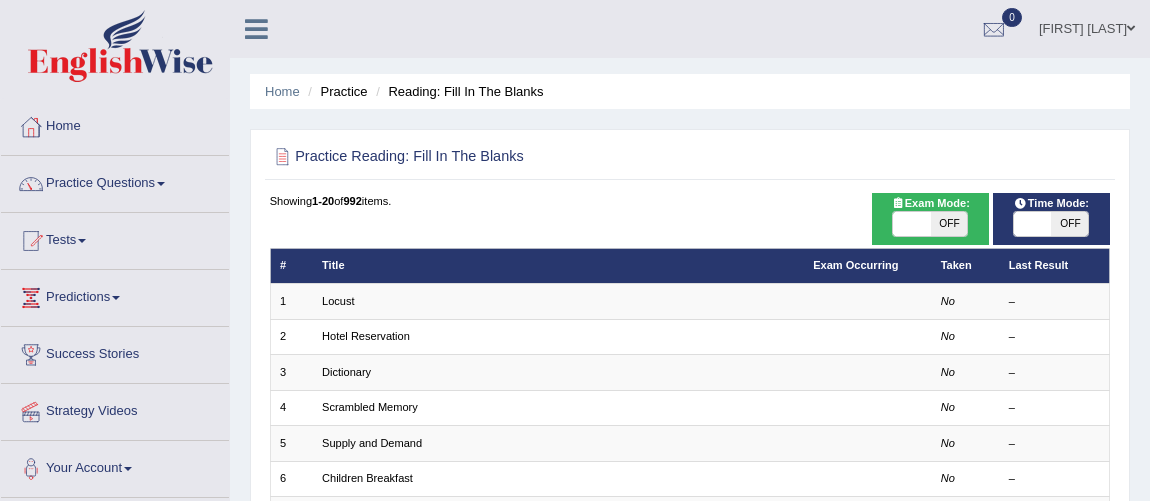 scroll, scrollTop: 0, scrollLeft: 0, axis: both 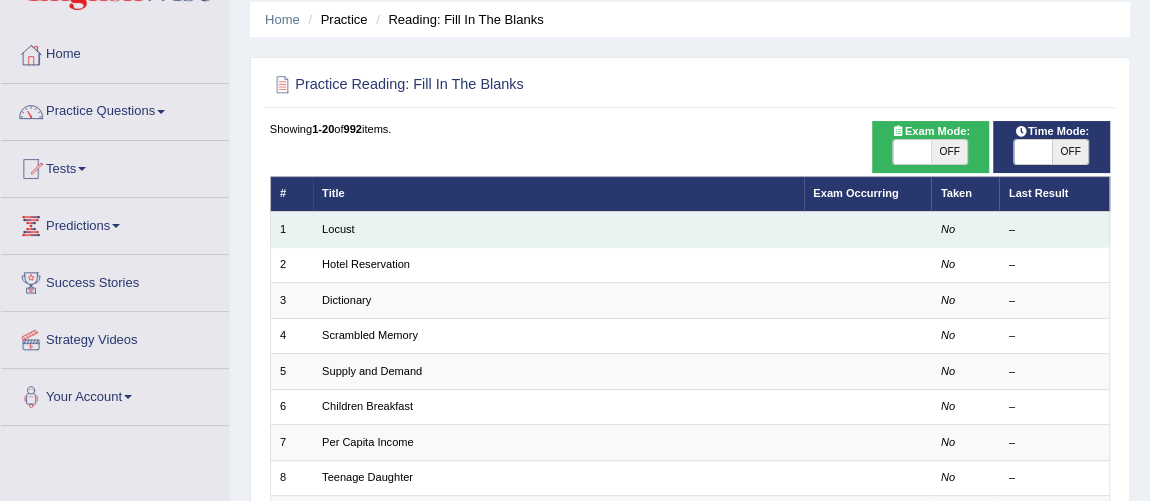click on "Locust" at bounding box center (558, 229) 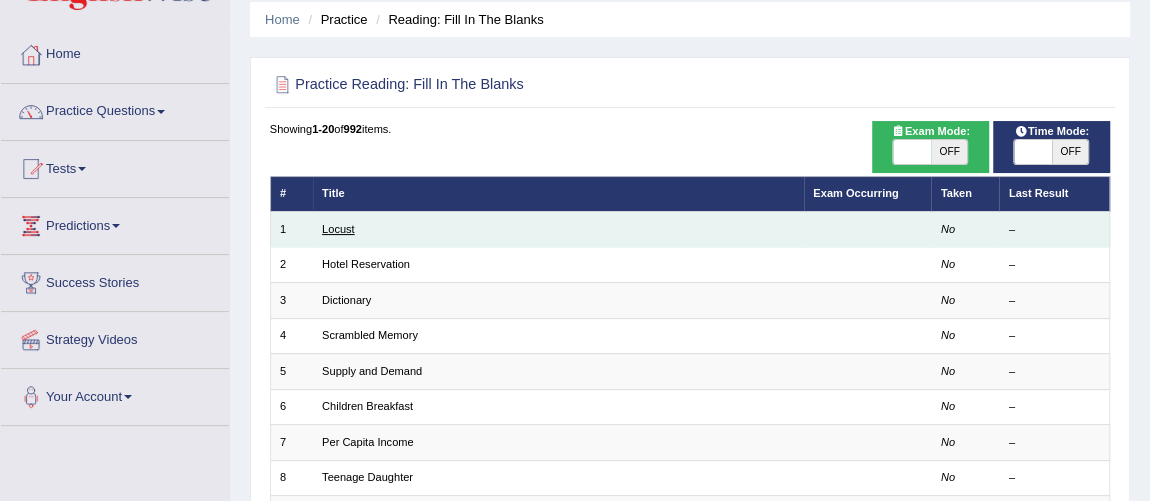 click on "Locust" at bounding box center (338, 229) 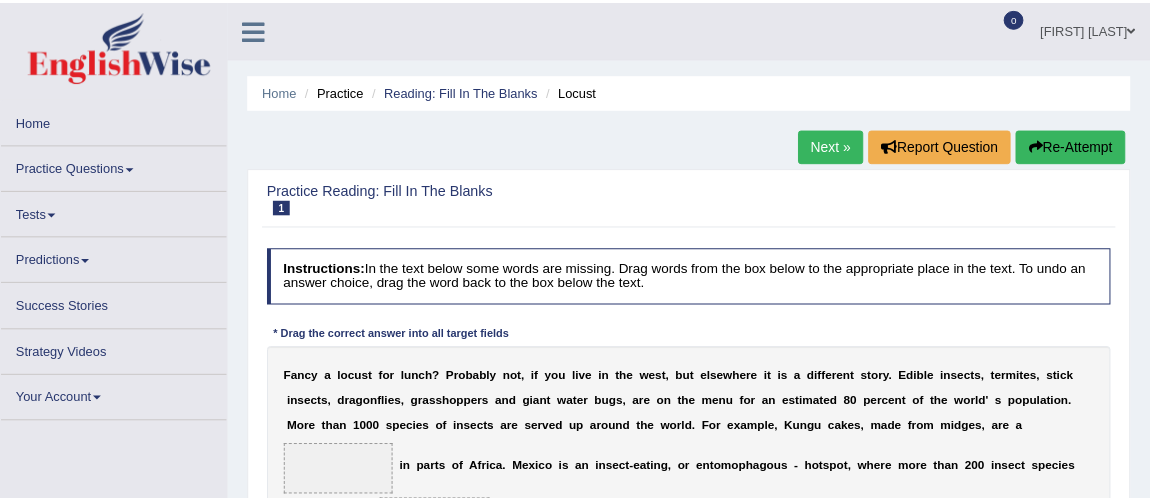 scroll, scrollTop: 0, scrollLeft: 0, axis: both 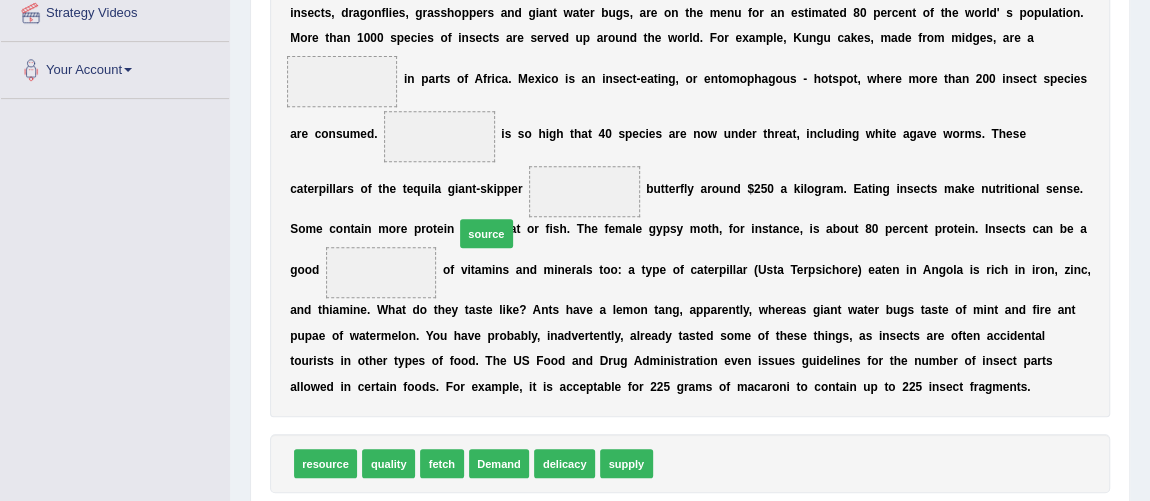 drag, startPoint x: 681, startPoint y: 457, endPoint x: 424, endPoint y: 140, distance: 408.09067 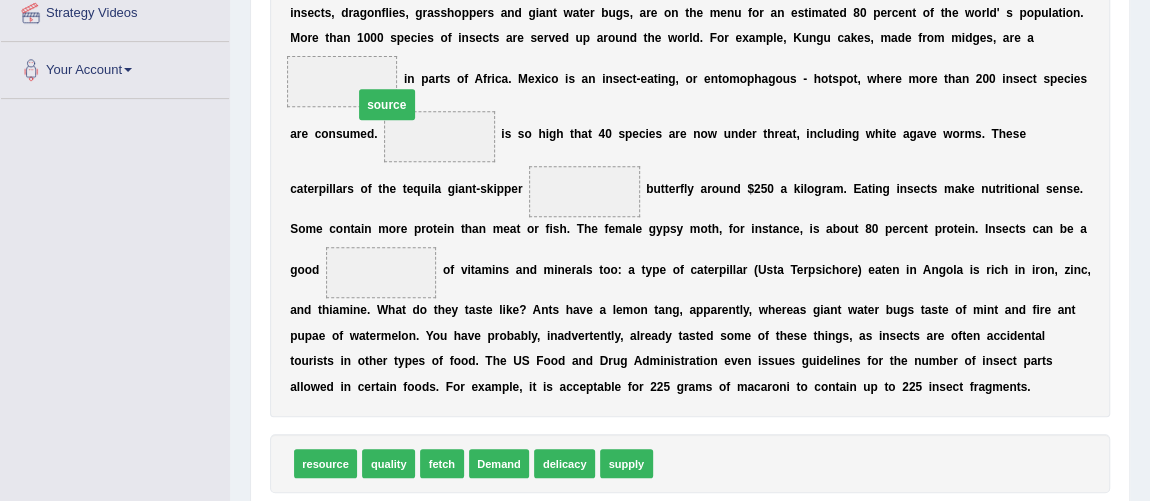 drag, startPoint x: 429, startPoint y: 129, endPoint x: 355, endPoint y: 82, distance: 87.66413 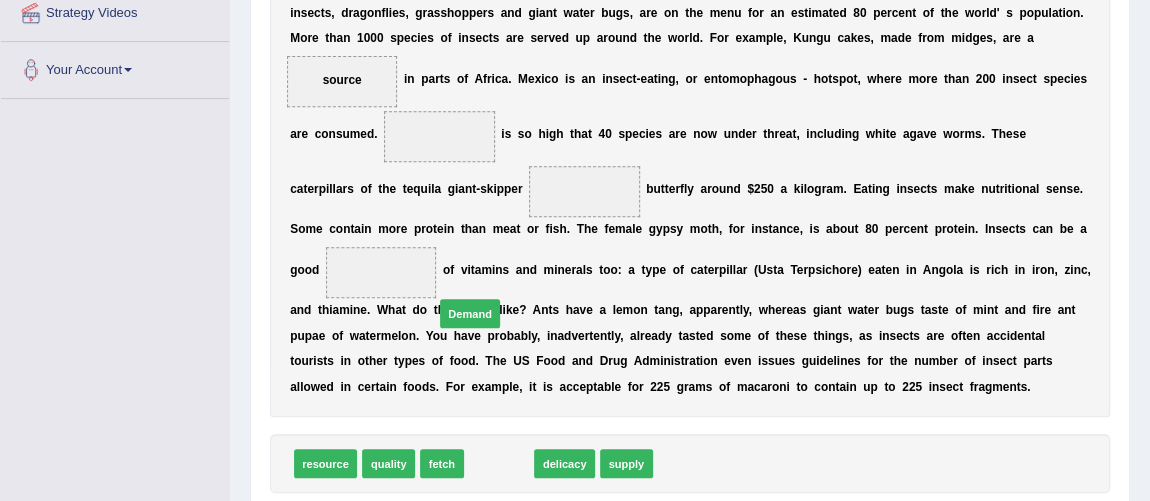 drag, startPoint x: 498, startPoint y: 461, endPoint x: 461, endPoint y: 200, distance: 263.60956 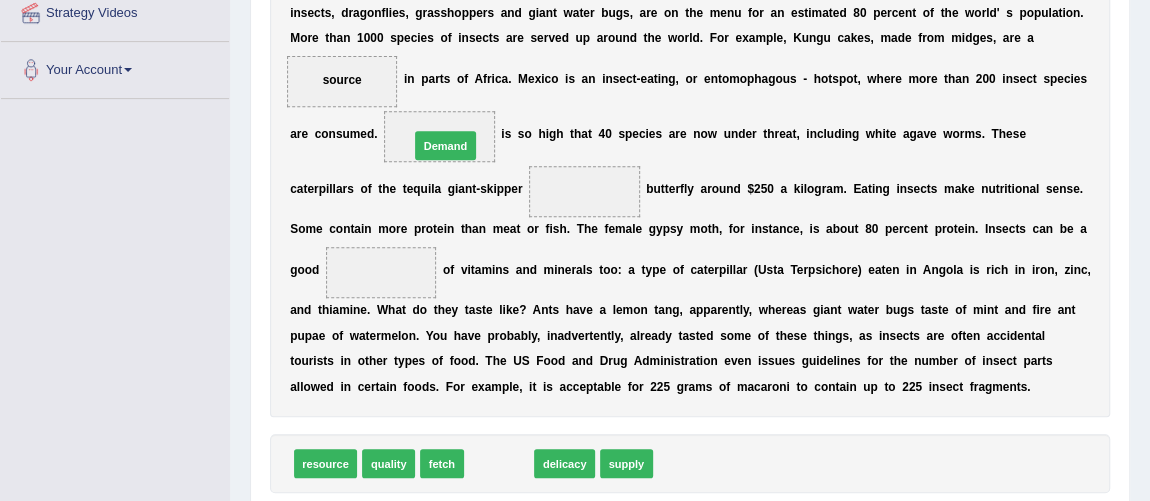drag, startPoint x: 501, startPoint y: 459, endPoint x: 436, endPoint y: 85, distance: 379.60638 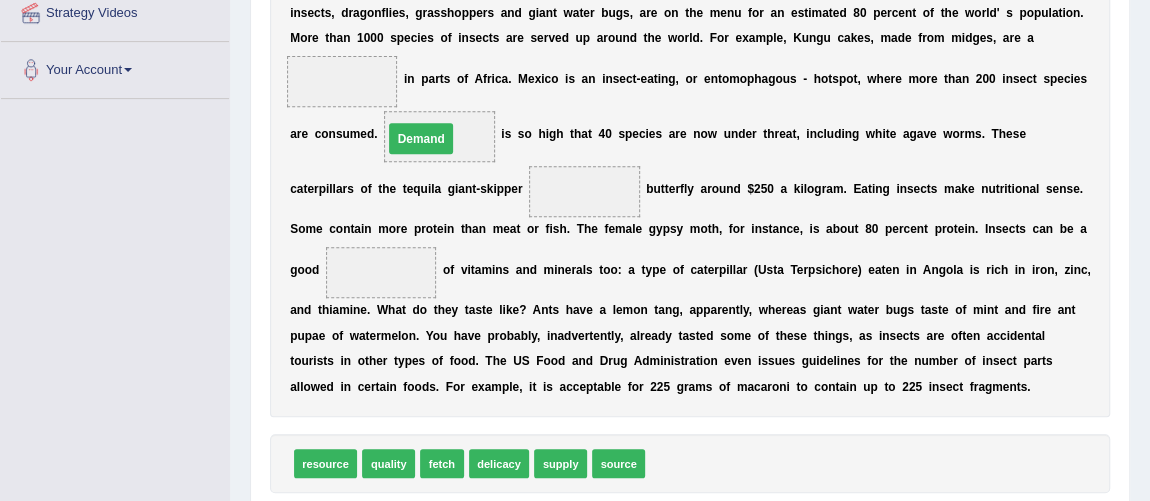 drag, startPoint x: 360, startPoint y: 76, endPoint x: 472, endPoint y: 153, distance: 135.91542 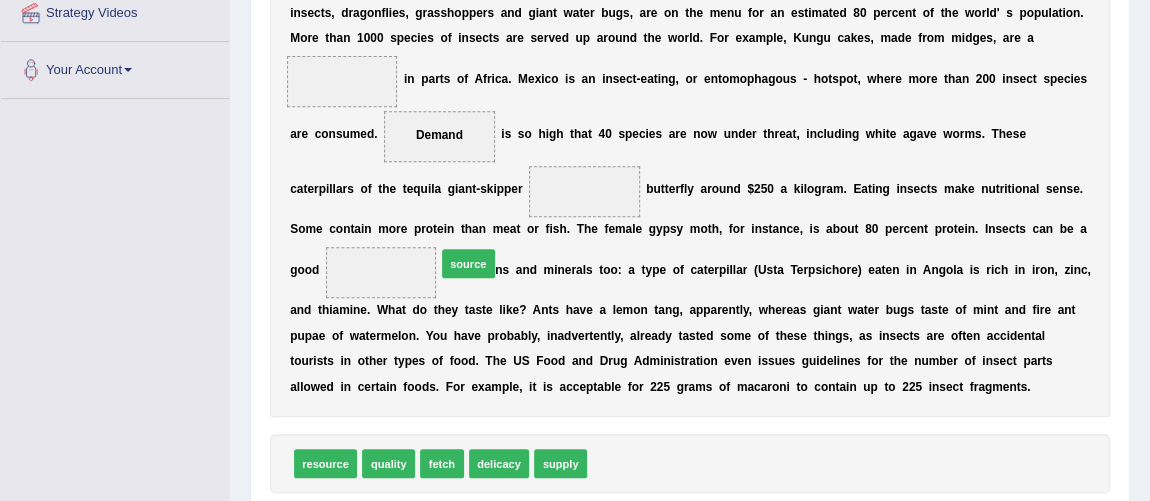 drag, startPoint x: 623, startPoint y: 454, endPoint x: 345, endPoint y: 85, distance: 462.00107 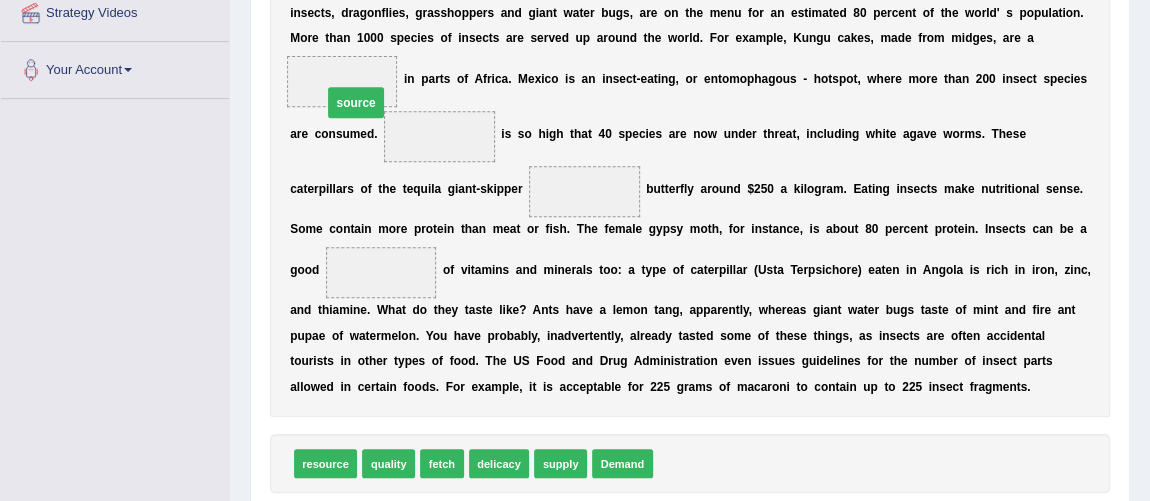 drag, startPoint x: 427, startPoint y: 137, endPoint x: 303, endPoint y: 80, distance: 136.47343 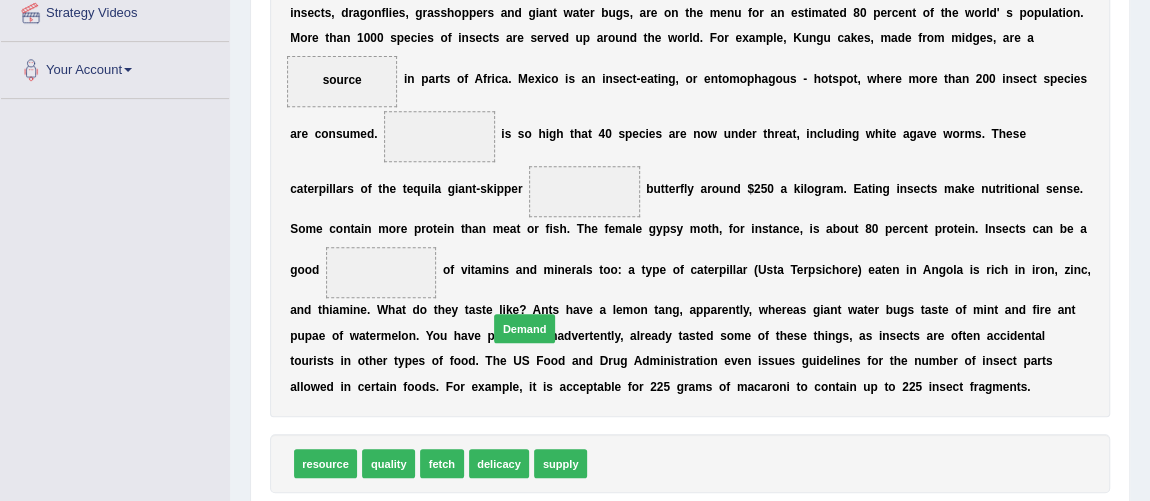 drag, startPoint x: 633, startPoint y: 465, endPoint x: 489, endPoint y: 261, distance: 249.70383 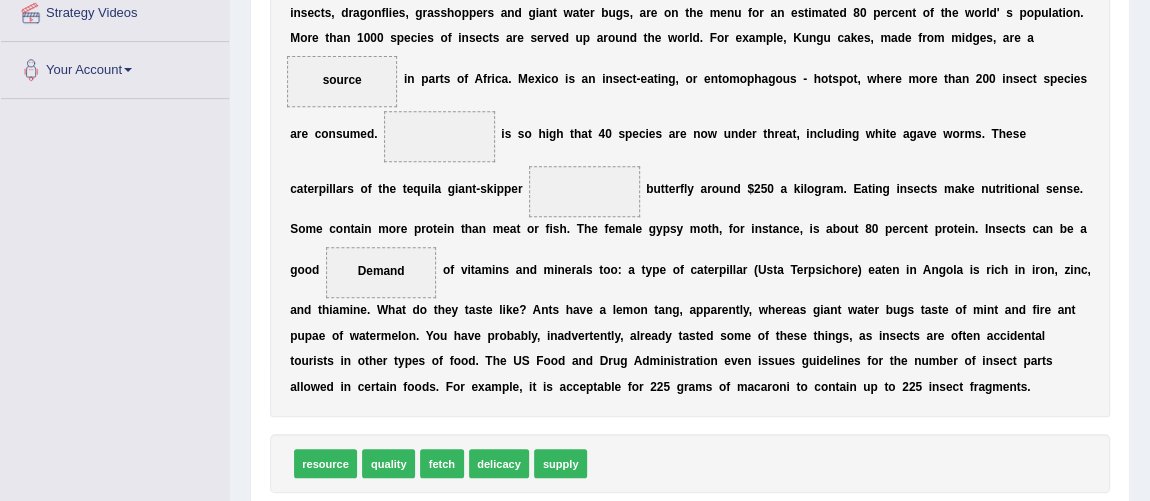 drag, startPoint x: 365, startPoint y: 279, endPoint x: 412, endPoint y: 137, distance: 149.57607 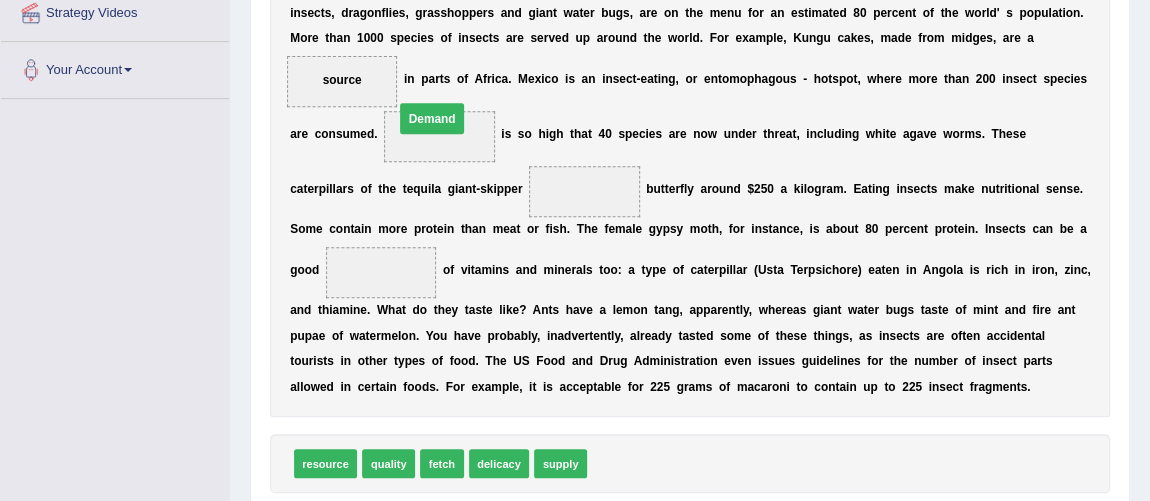 drag, startPoint x: 378, startPoint y: 273, endPoint x: 439, endPoint y: 97, distance: 186.2713 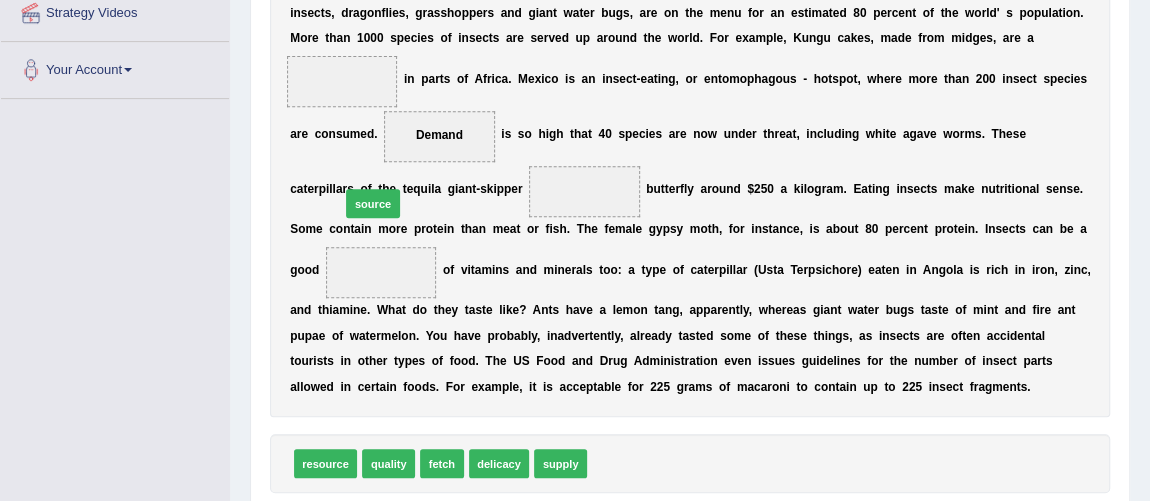 drag, startPoint x: 623, startPoint y: 460, endPoint x: 335, endPoint y: 152, distance: 421.67285 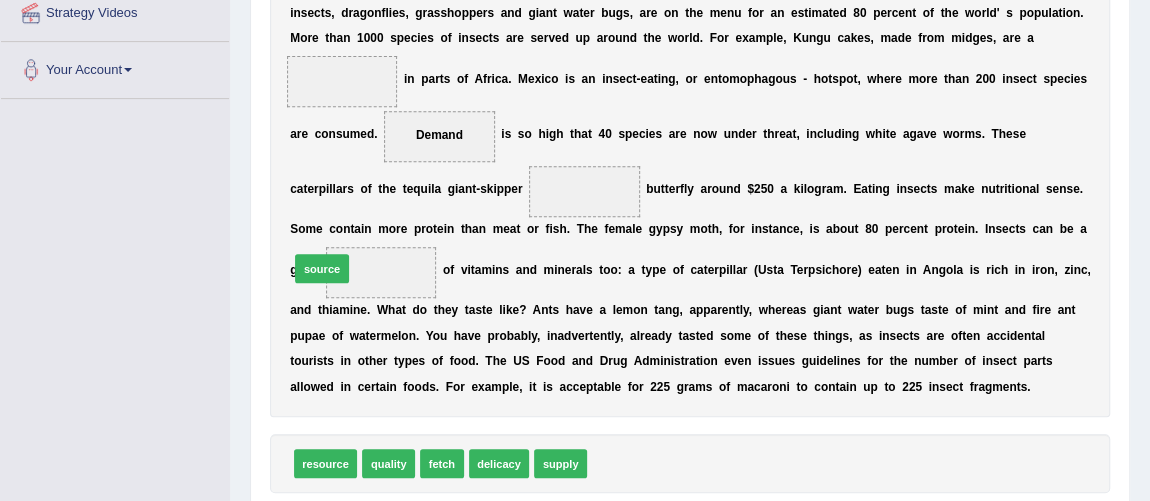 drag, startPoint x: 621, startPoint y: 463, endPoint x: 179, endPoint y: 105, distance: 568.7952 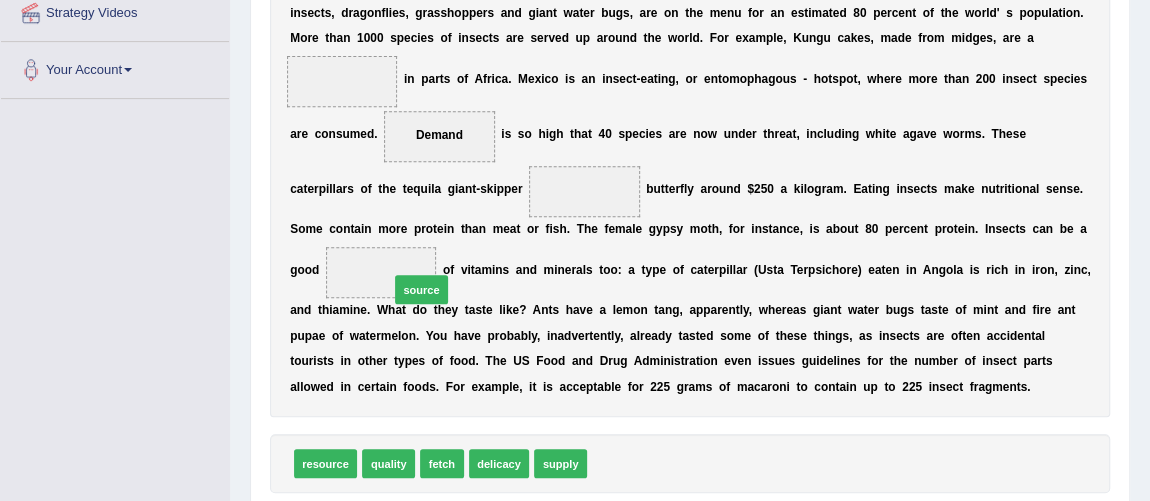 drag, startPoint x: 617, startPoint y: 461, endPoint x: 233, endPoint y: 56, distance: 558.10486 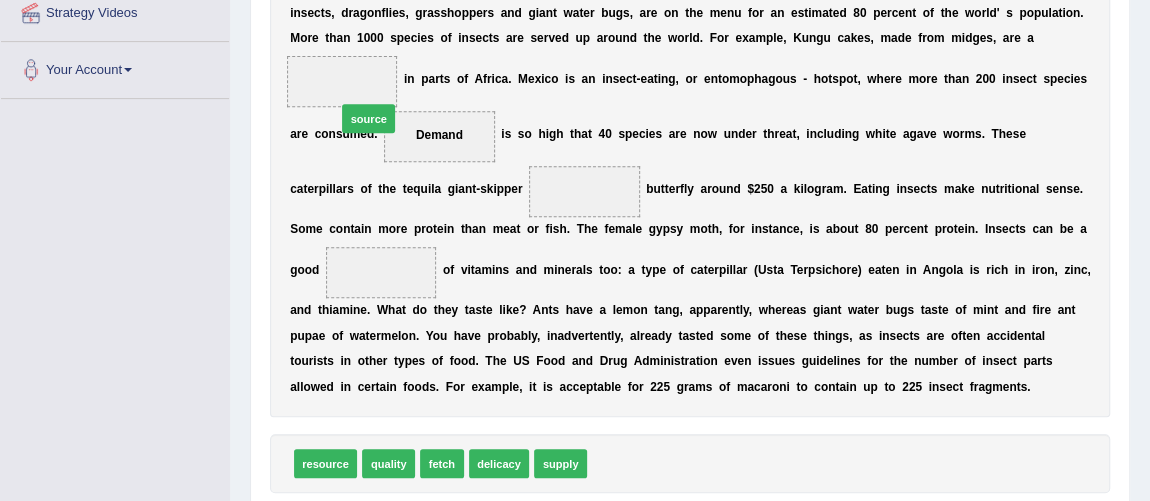 drag, startPoint x: 618, startPoint y: 459, endPoint x: 301, endPoint y: 16, distance: 544.73663 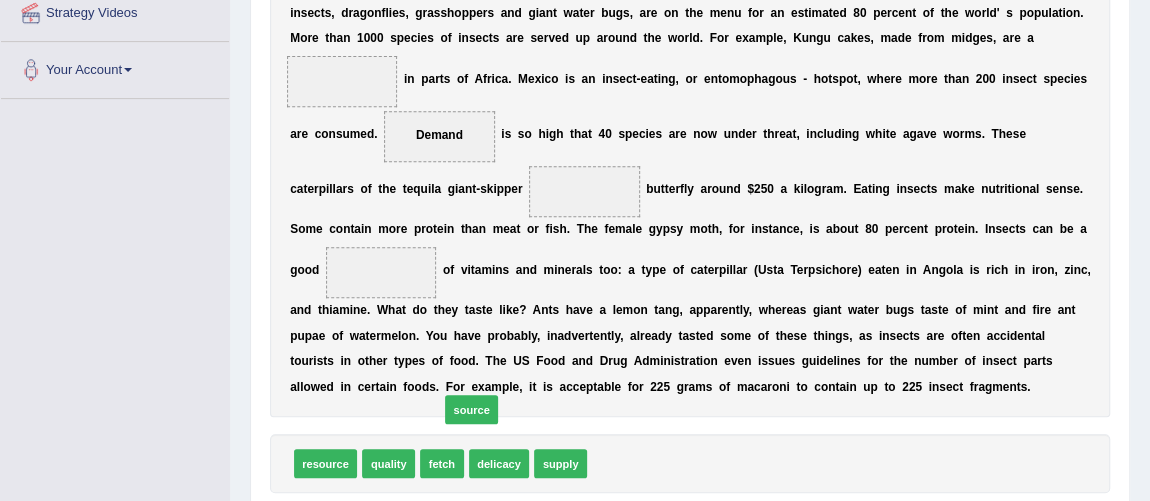 drag, startPoint x: 621, startPoint y: 462, endPoint x: 334, endPoint y: 117, distance: 448.76944 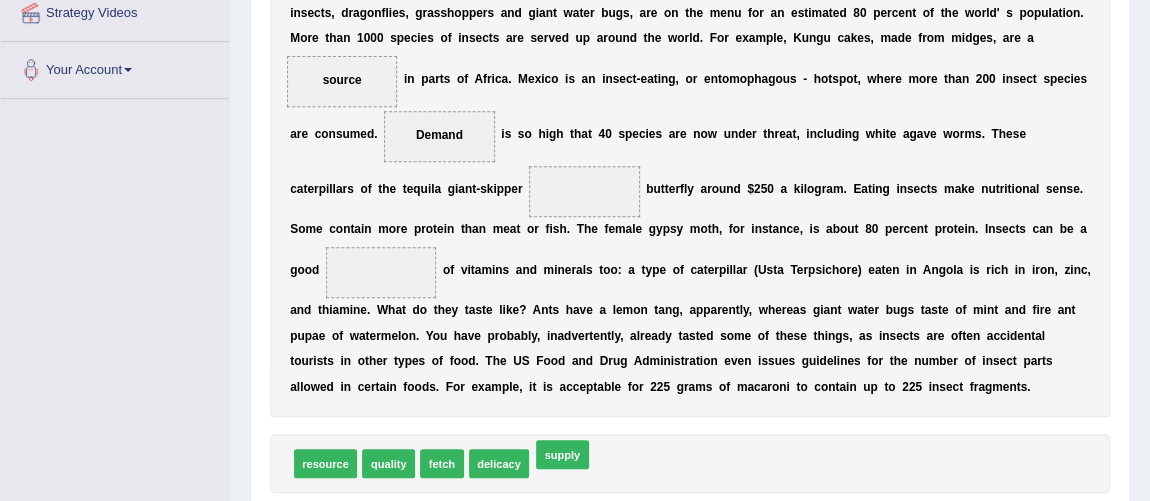 drag, startPoint x: 566, startPoint y: 459, endPoint x: 623, endPoint y: 150, distance: 314.21332 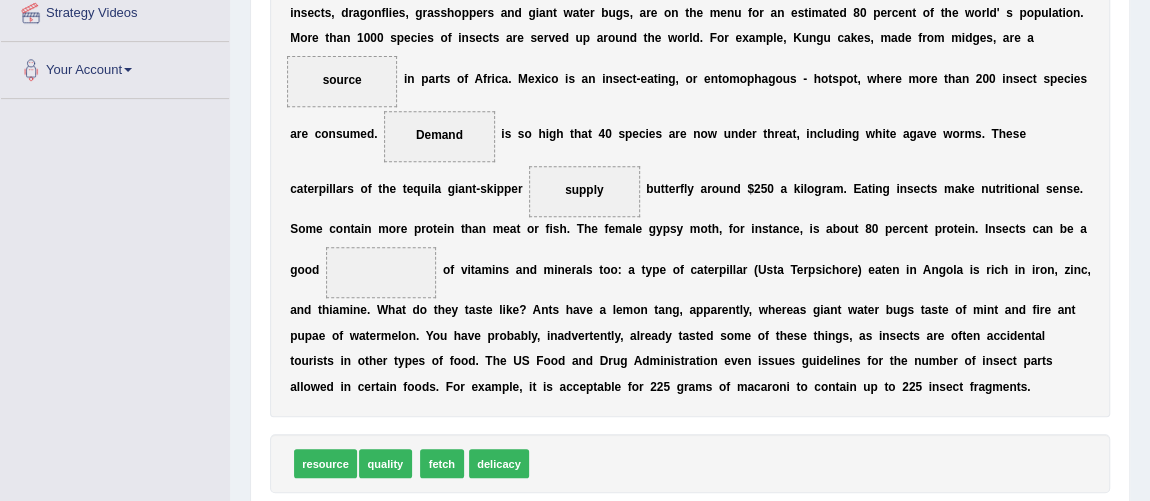drag, startPoint x: 390, startPoint y: 457, endPoint x: 356, endPoint y: 455, distance: 34.058773 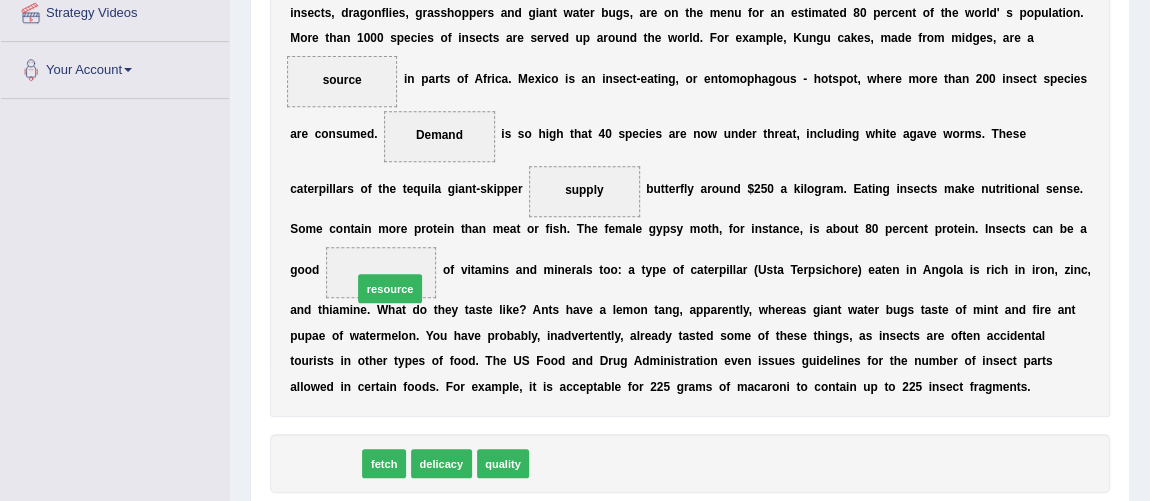 drag, startPoint x: 314, startPoint y: 462, endPoint x: 390, endPoint y: 256, distance: 219.57231 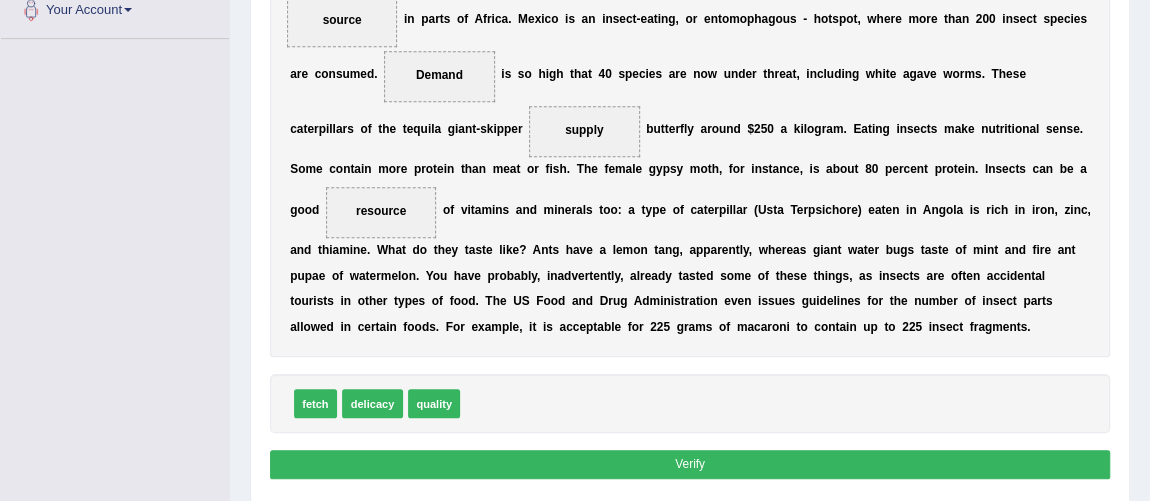 scroll, scrollTop: 472, scrollLeft: 0, axis: vertical 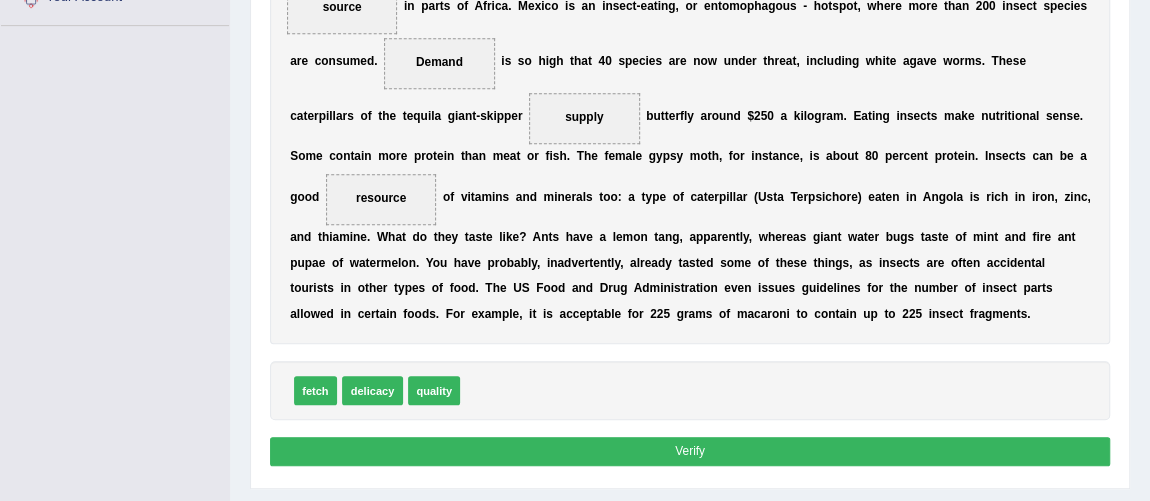 click on "Verify" at bounding box center [690, 451] 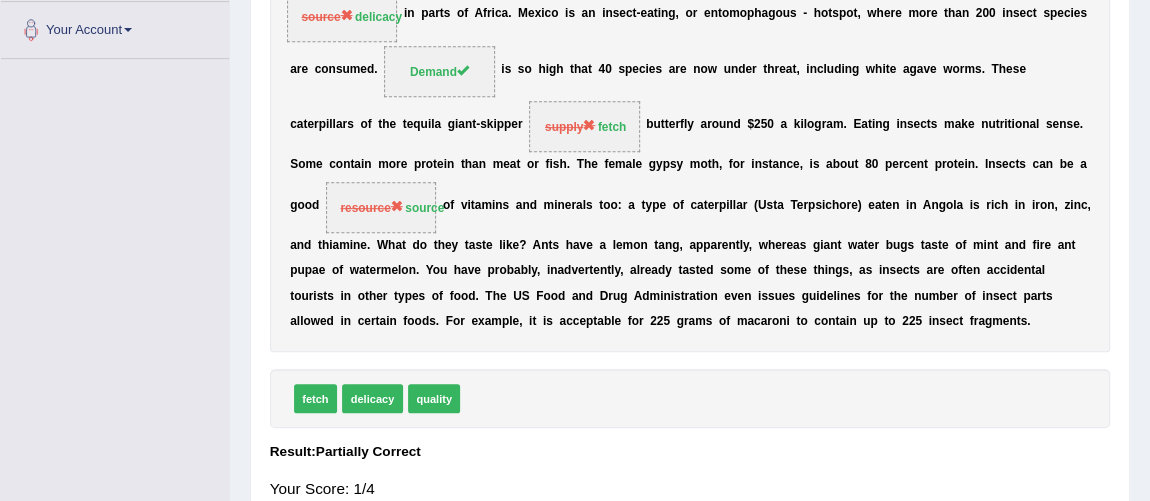 scroll, scrollTop: 476, scrollLeft: 0, axis: vertical 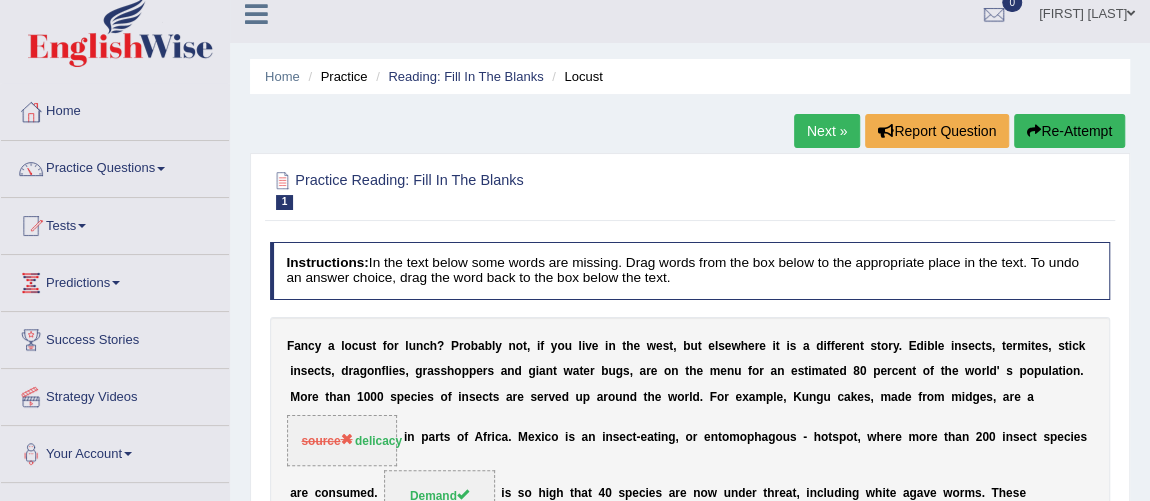 click on "Next »" at bounding box center (827, 131) 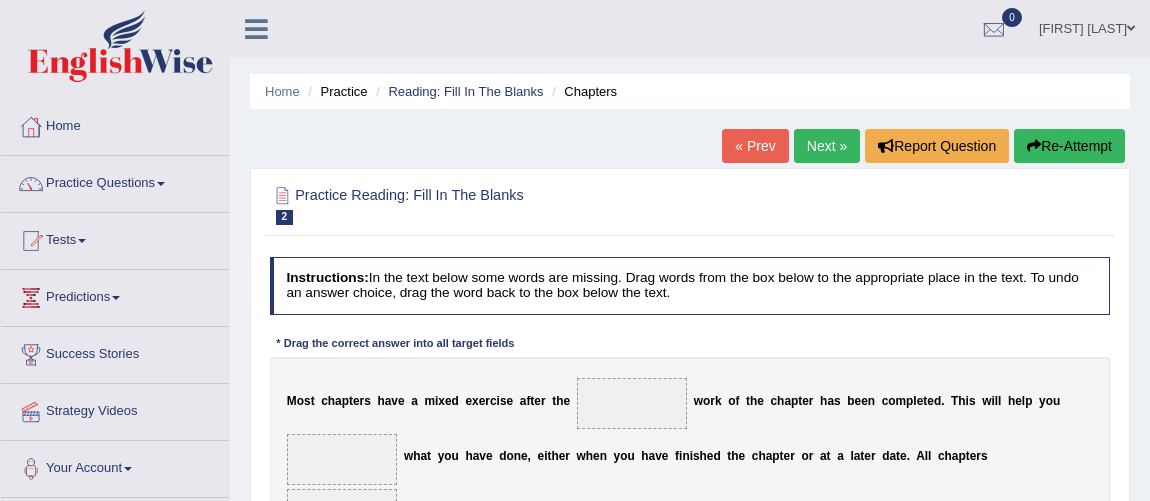 scroll, scrollTop: 0, scrollLeft: 0, axis: both 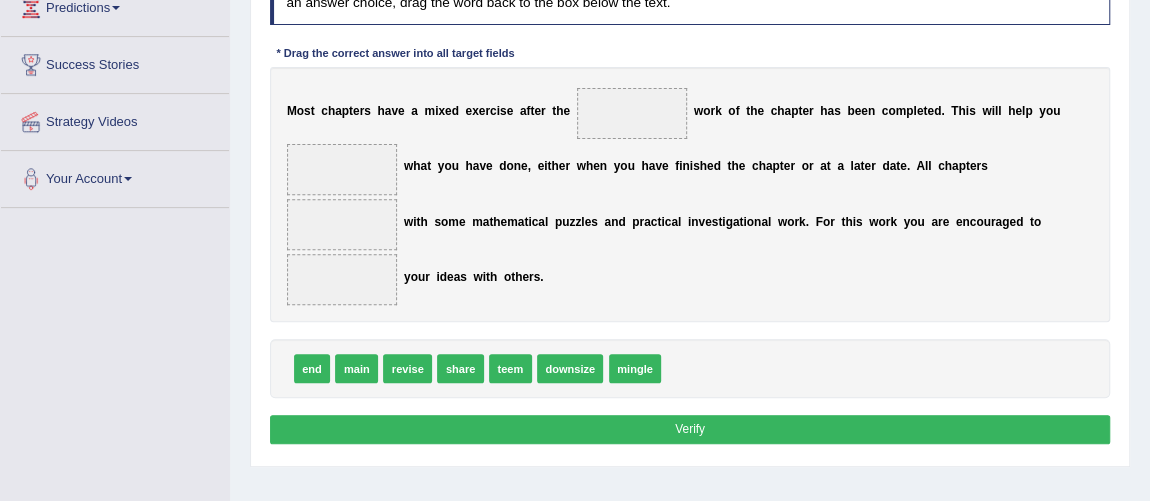 click on "M o s t    c h a p t e r s    h a v e    a    m i x e d    e x e r c i s e    a f t e r    t h e       w o r k    o f    t h e    c h a p t e r    h a s    b e e n    c o m p l e t e d .    T h i s    w i l l    h e l p    y o u       w h a t    y o u    h a v e    d o n e ,    e i t h e r    w h e n    y o u    h a v e    f i n i s h e d    t h e    c h a p t e r    o r    a t    a    l a t e r    d a t e .    A l l    c h a p t e r s       w i t h    s o m e    m a t h e m a t i c a l    p u z z l e s    a n d    p r a c t i c a l    i n v e s t i g a t i o n a l    w o r k .    F o r    t h i s    w o r k    y o u    a r e    e n c o u r a g e d    t o       y o u r    i d e a s    w i t h    o t h e r s ." at bounding box center [690, 194] 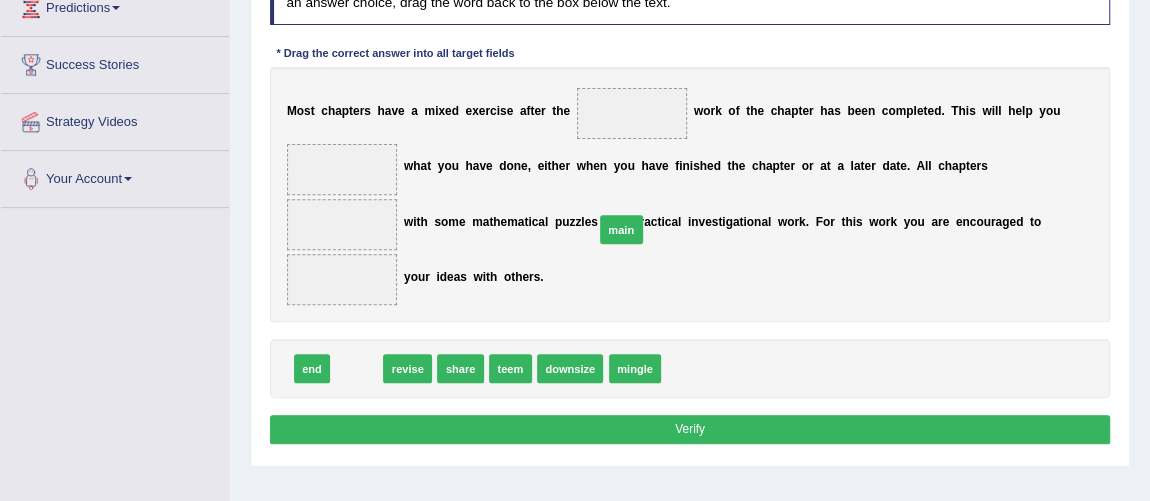 drag, startPoint x: 352, startPoint y: 369, endPoint x: 663, endPoint y: 199, distance: 354.43054 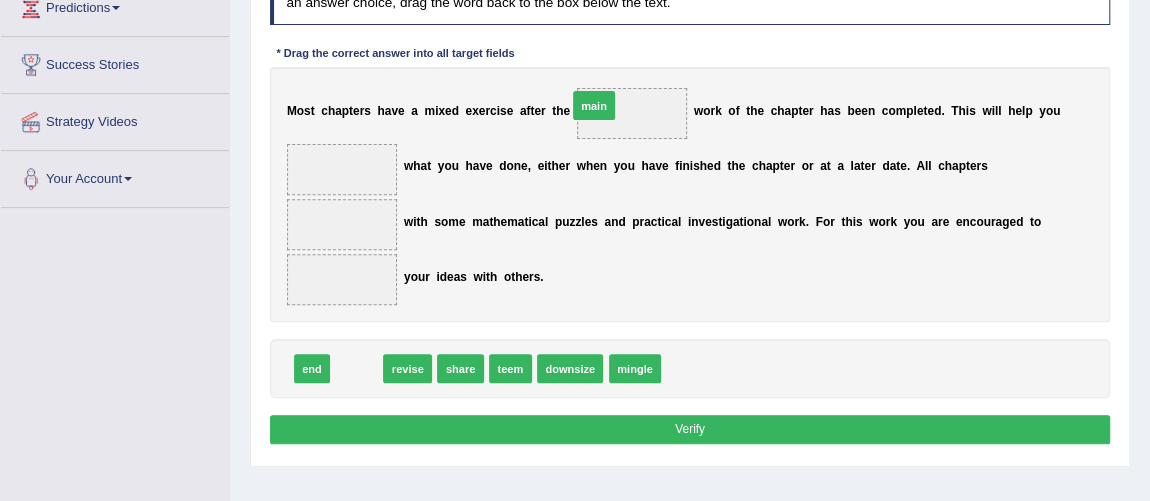 drag, startPoint x: 350, startPoint y: 357, endPoint x: 666, endPoint y: 66, distance: 429.5777 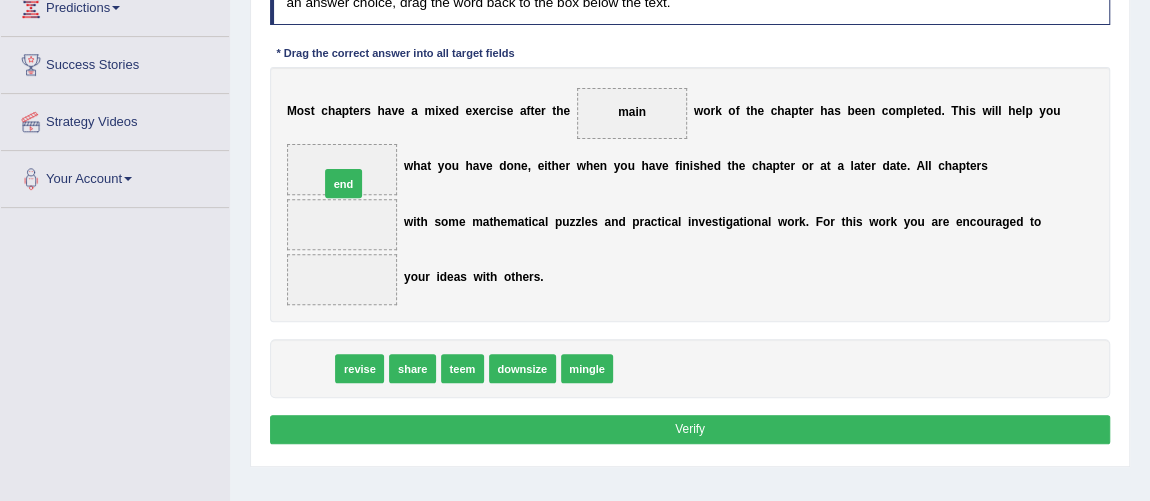 drag, startPoint x: 307, startPoint y: 368, endPoint x: 344, endPoint y: 150, distance: 221.11761 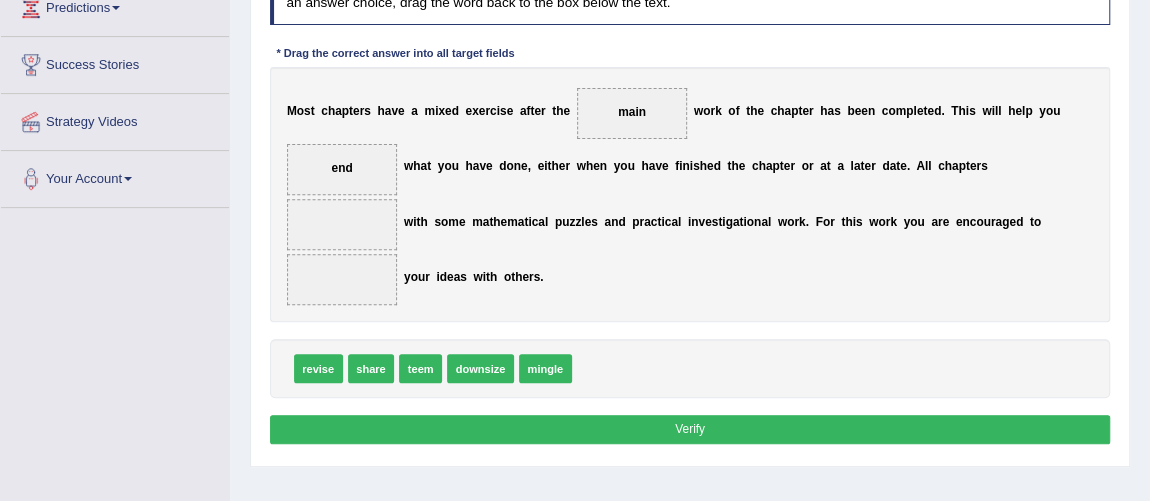 drag, startPoint x: 316, startPoint y: 371, endPoint x: 327, endPoint y: 306, distance: 65.9242 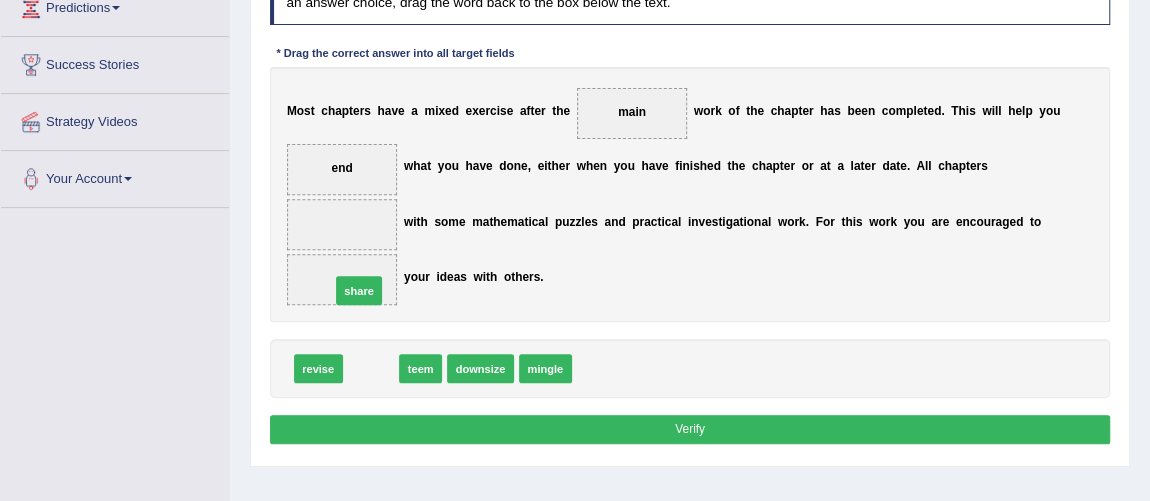 drag, startPoint x: 377, startPoint y: 365, endPoint x: 363, endPoint y: 274, distance: 92.070625 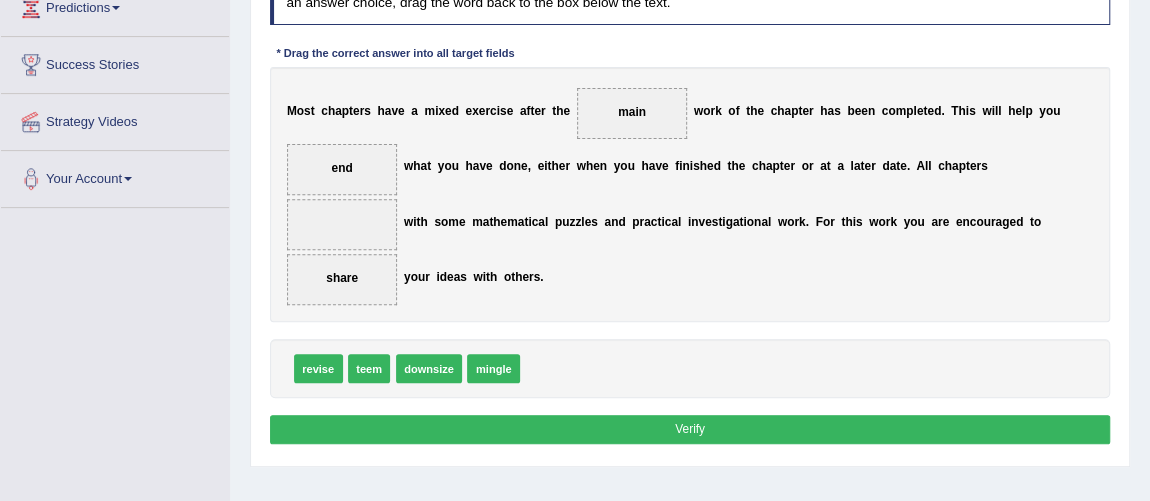 drag, startPoint x: 318, startPoint y: 368, endPoint x: 345, endPoint y: 265, distance: 106.48004 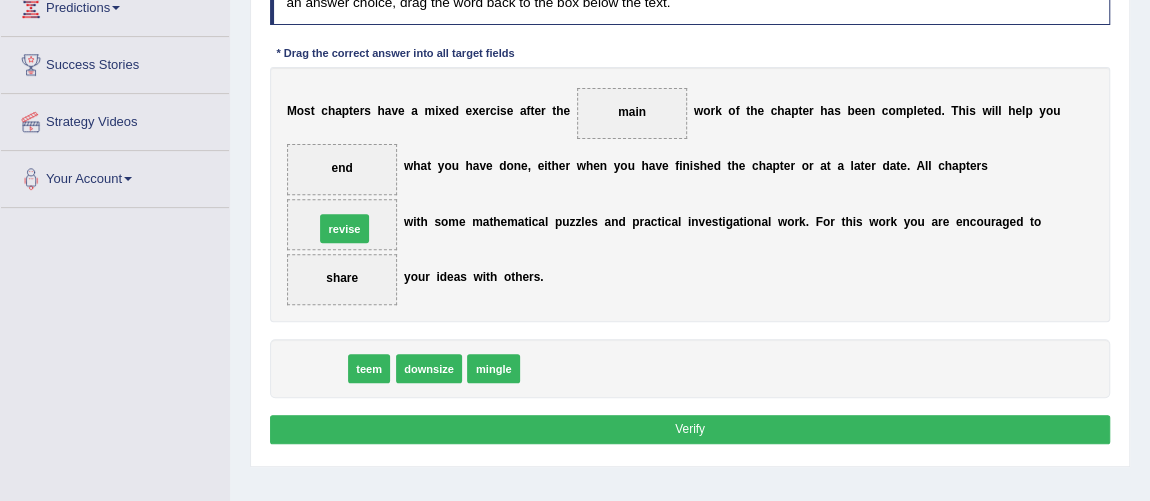 drag, startPoint x: 312, startPoint y: 371, endPoint x: 343, endPoint y: 206, distance: 167.88687 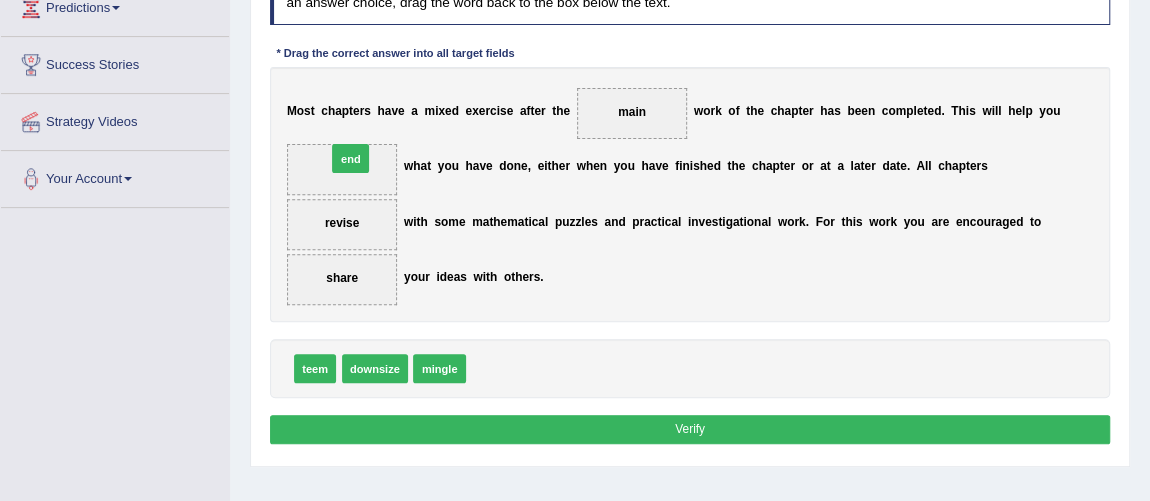 drag, startPoint x: 495, startPoint y: 360, endPoint x: 332, endPoint y: 113, distance: 295.9358 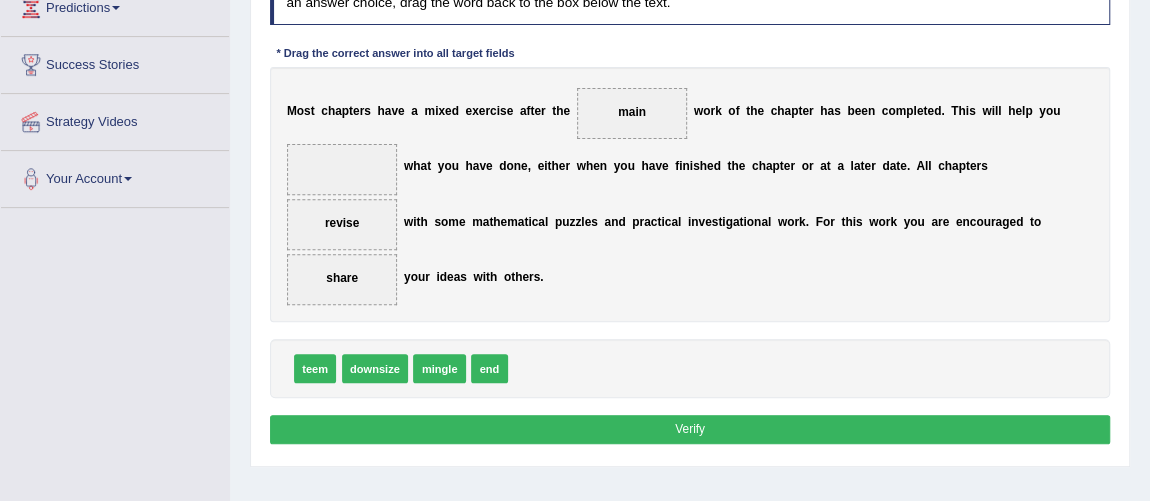 drag, startPoint x: 496, startPoint y: 366, endPoint x: 598, endPoint y: 311, distance: 115.88356 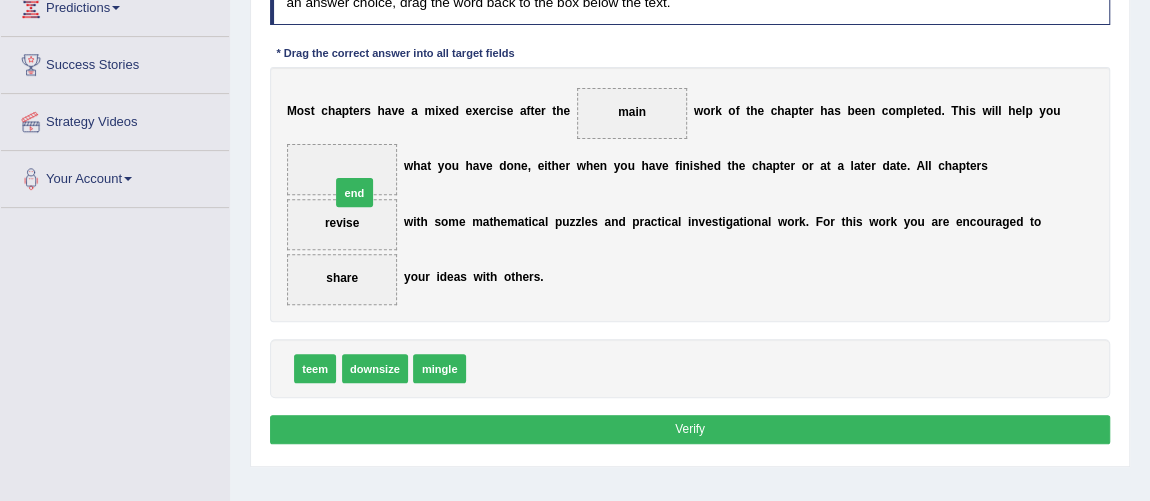 drag, startPoint x: 488, startPoint y: 360, endPoint x: 321, endPoint y: 140, distance: 276.20462 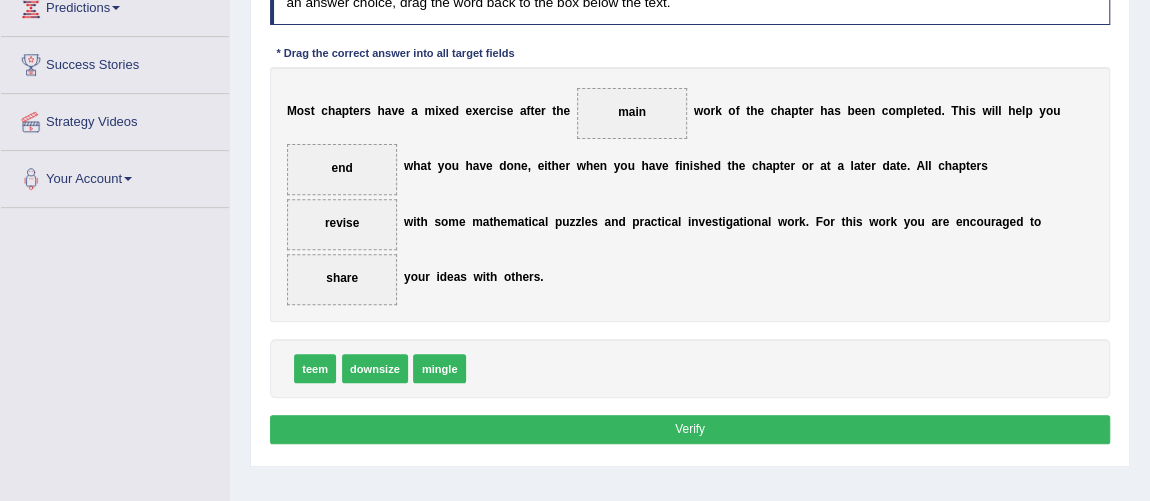 click on "Verify" at bounding box center (690, 429) 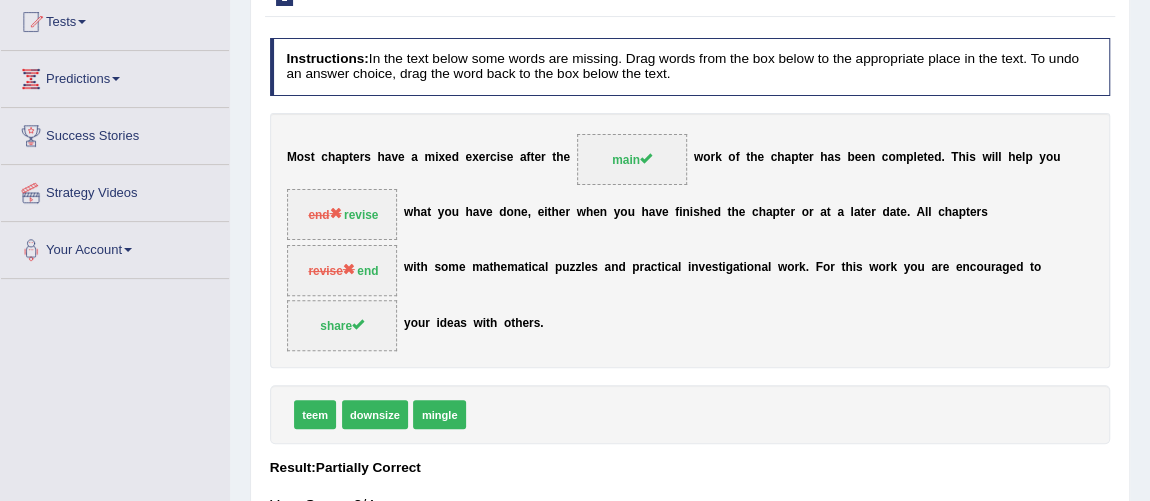 scroll, scrollTop: 218, scrollLeft: 0, axis: vertical 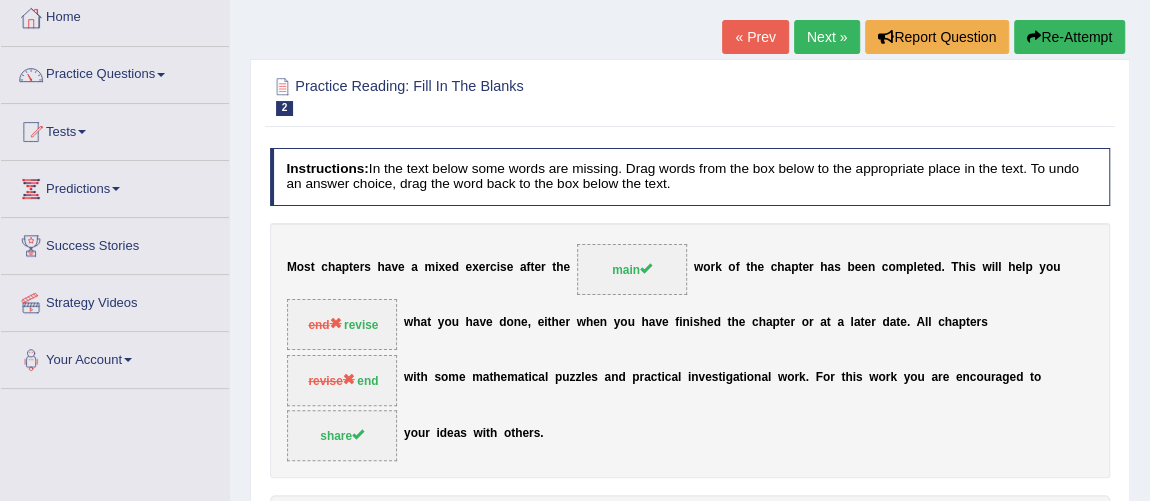 click on "Next »" at bounding box center (827, 37) 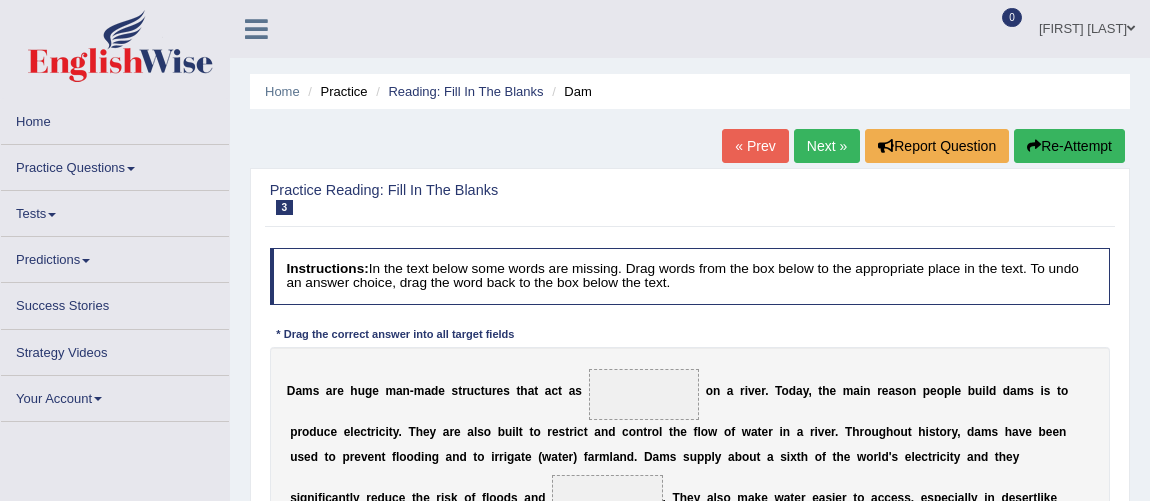 scroll, scrollTop: 0, scrollLeft: 0, axis: both 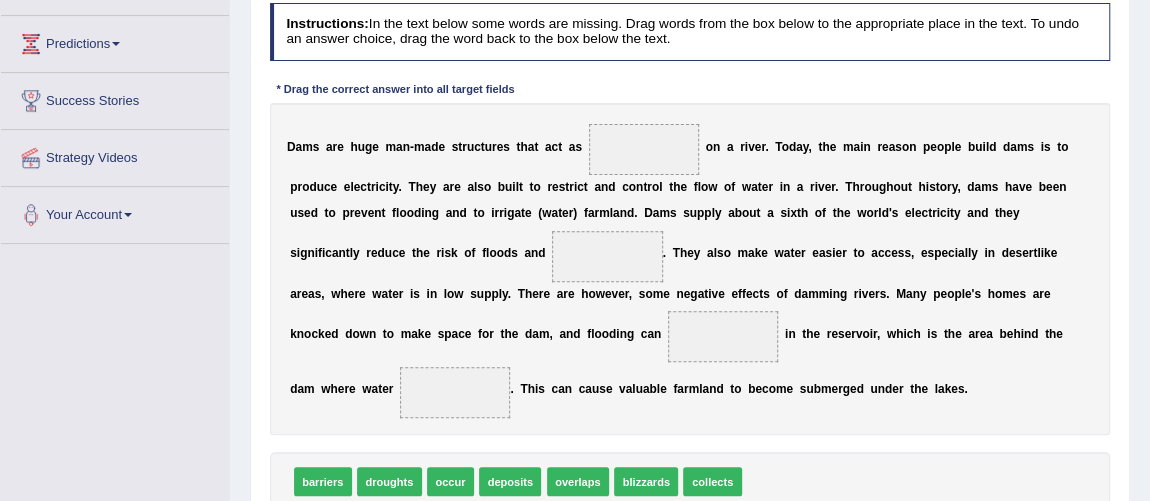 drag, startPoint x: 324, startPoint y: 485, endPoint x: 570, endPoint y: 230, distance: 354.31766 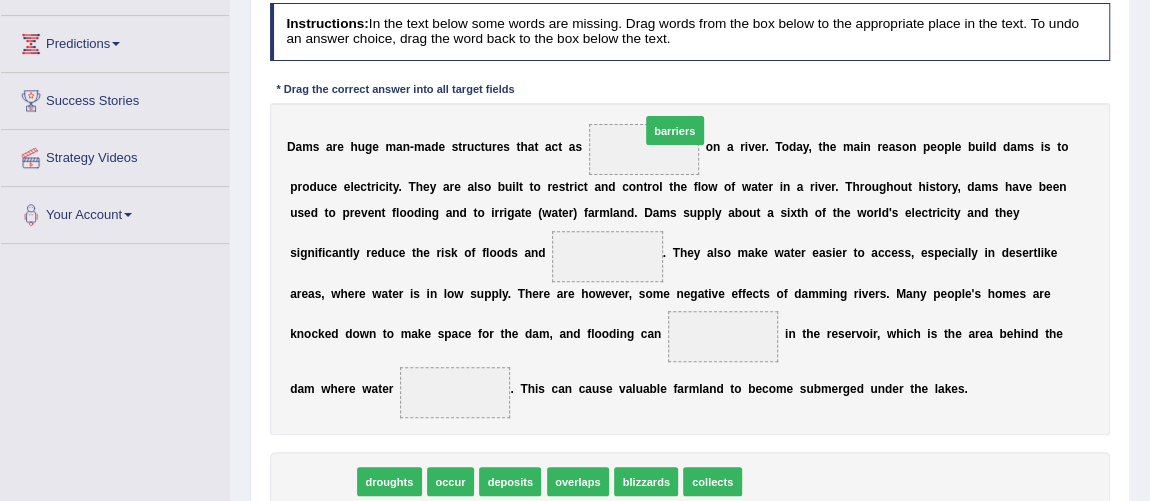 drag, startPoint x: 327, startPoint y: 479, endPoint x: 738, endPoint y: 70, distance: 579.8293 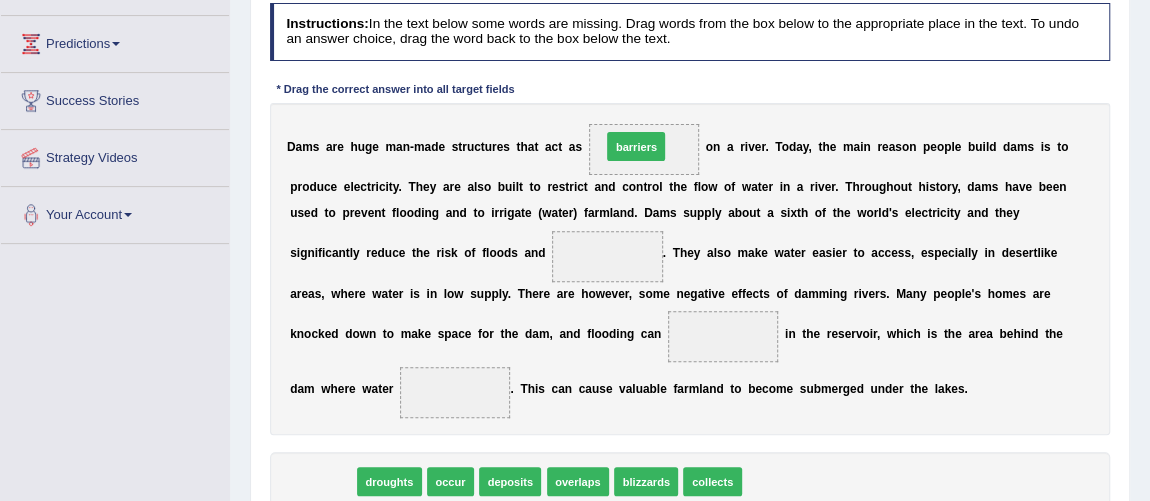 drag, startPoint x: 324, startPoint y: 477, endPoint x: 691, endPoint y: 85, distance: 536.9851 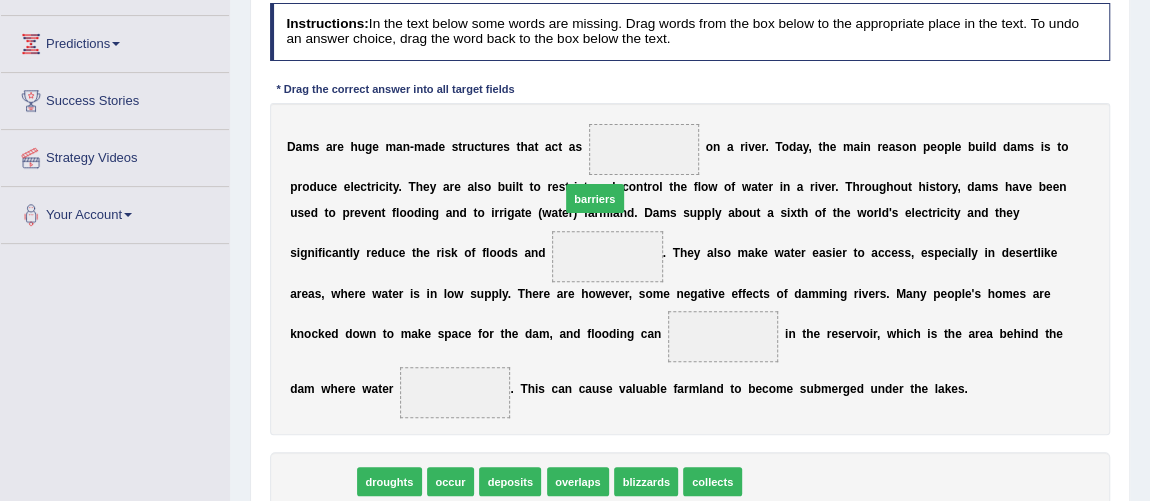 drag, startPoint x: 324, startPoint y: 475, endPoint x: 644, endPoint y: 143, distance: 461.1117 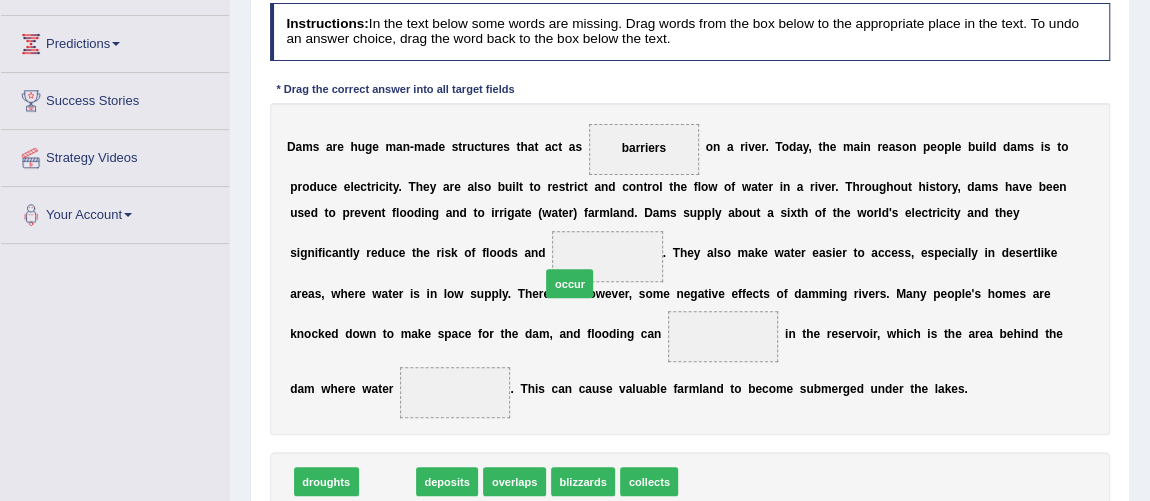 drag, startPoint x: 386, startPoint y: 479, endPoint x: 599, endPoint y: 246, distance: 315.68655 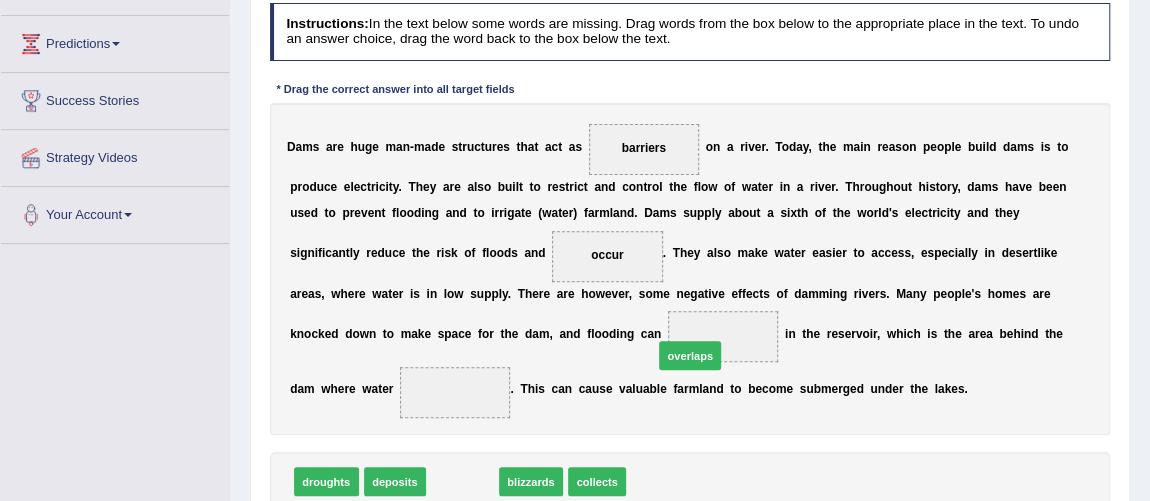 drag, startPoint x: 461, startPoint y: 478, endPoint x: 729, endPoint y: 330, distance: 306.1503 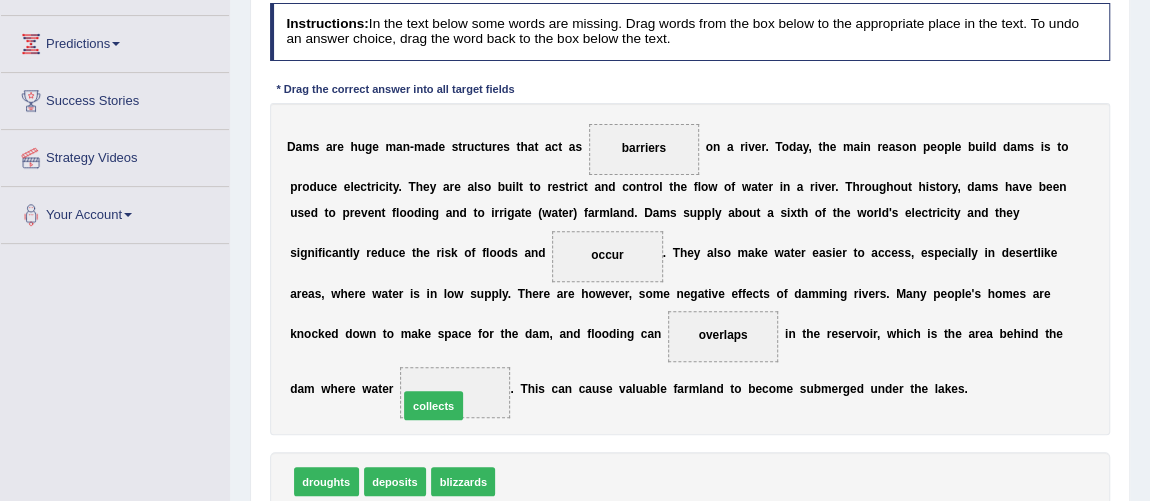 drag, startPoint x: 533, startPoint y: 477, endPoint x: 420, endPoint y: 387, distance: 144.46107 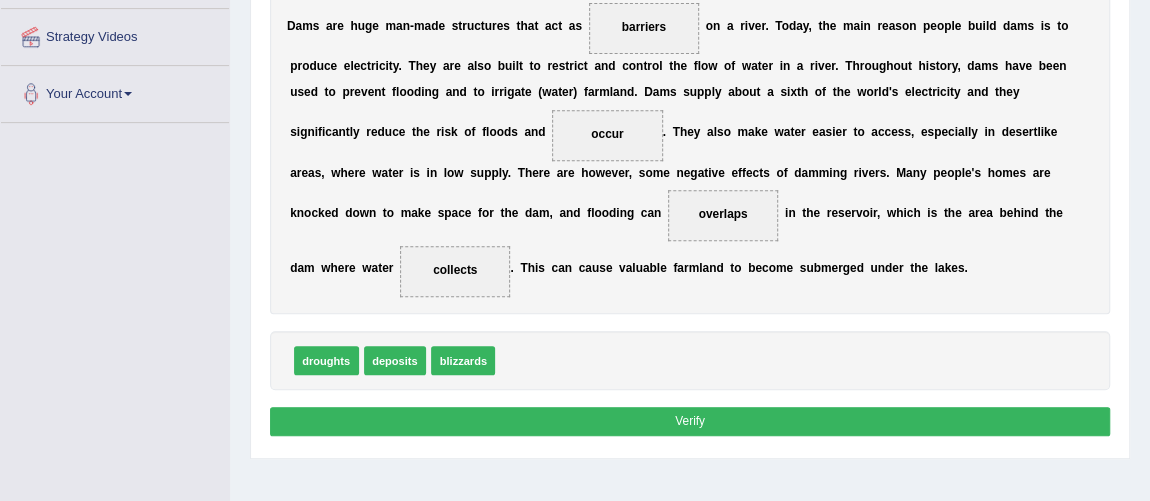 scroll, scrollTop: 460, scrollLeft: 0, axis: vertical 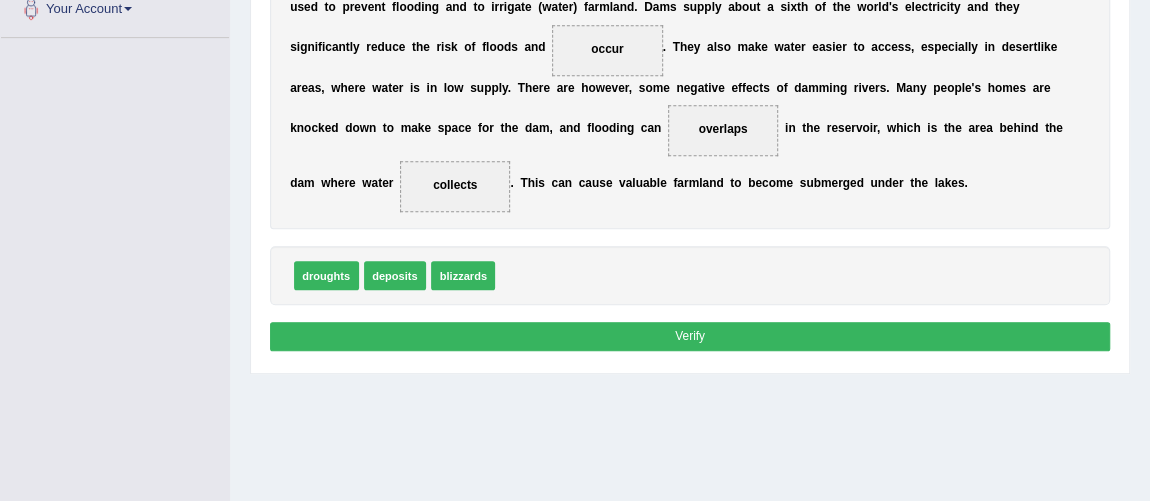click on "Verify" at bounding box center [690, 336] 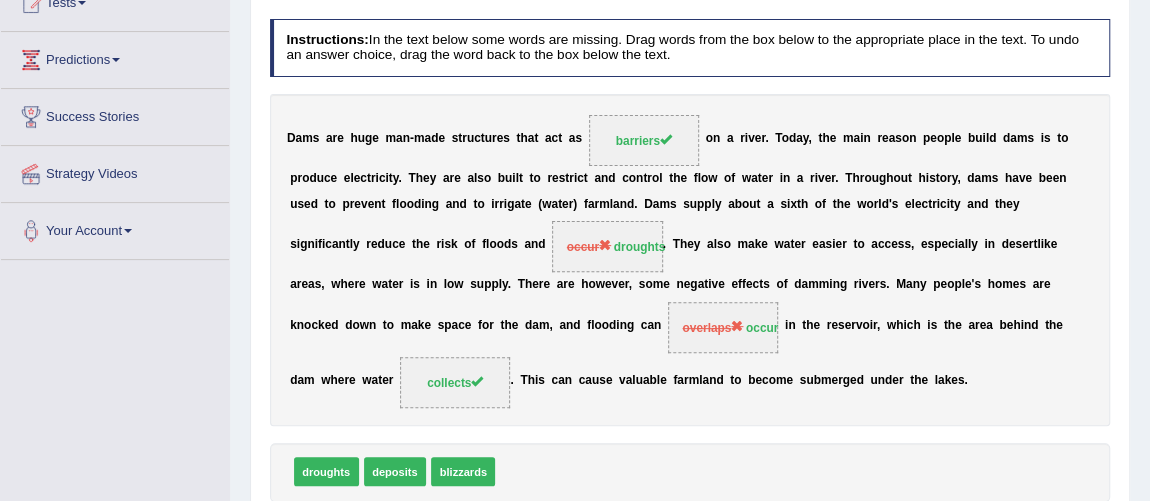 scroll, scrollTop: 242, scrollLeft: 0, axis: vertical 